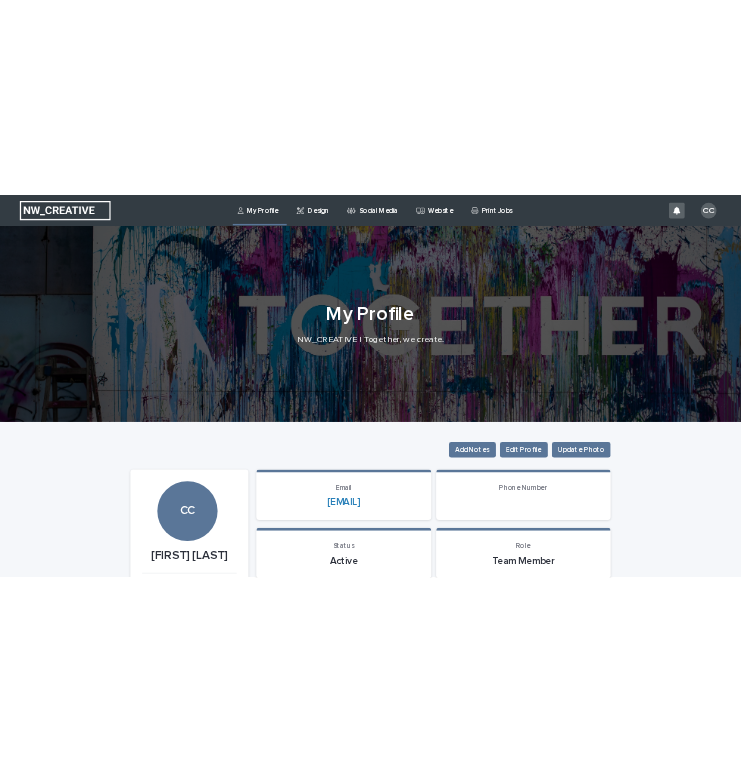 scroll, scrollTop: 0, scrollLeft: 0, axis: both 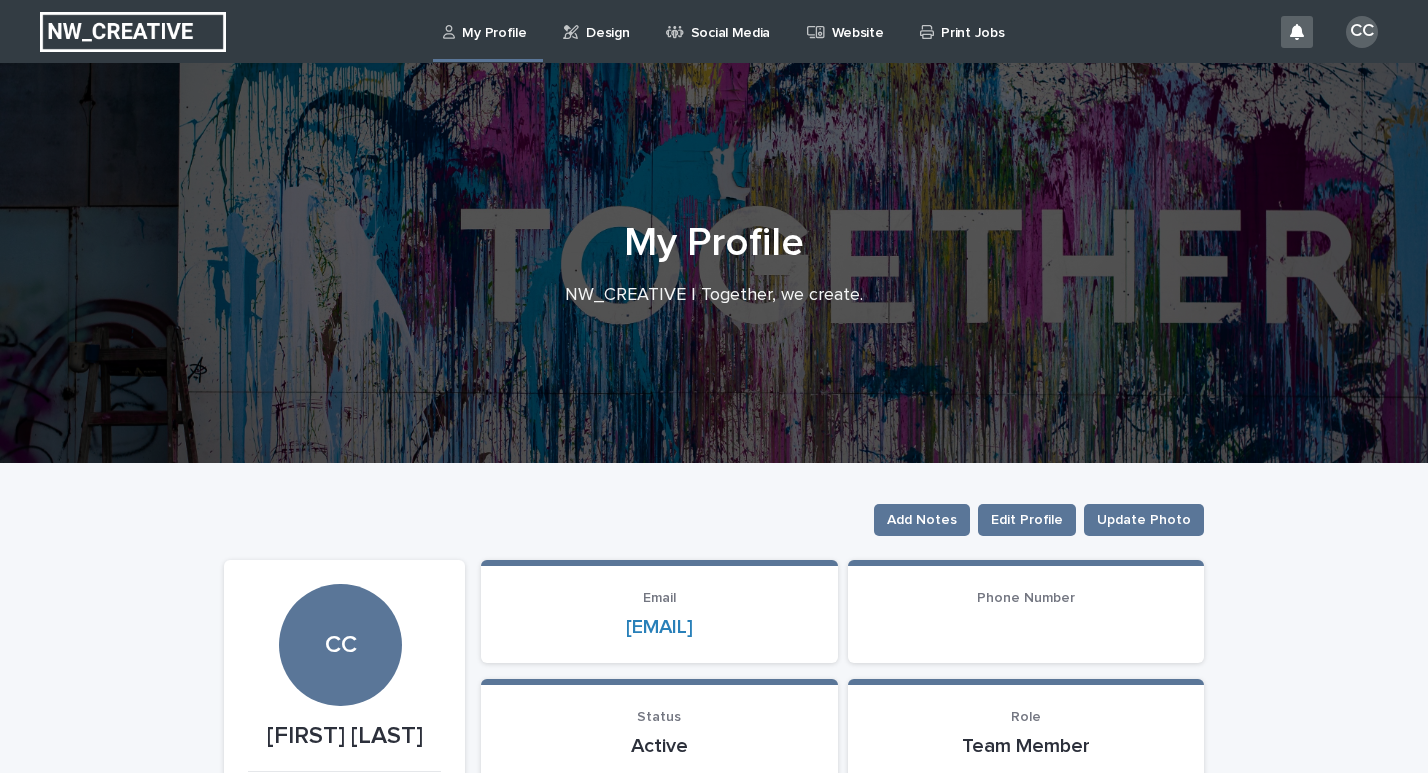 click on "Design" at bounding box center [607, 21] 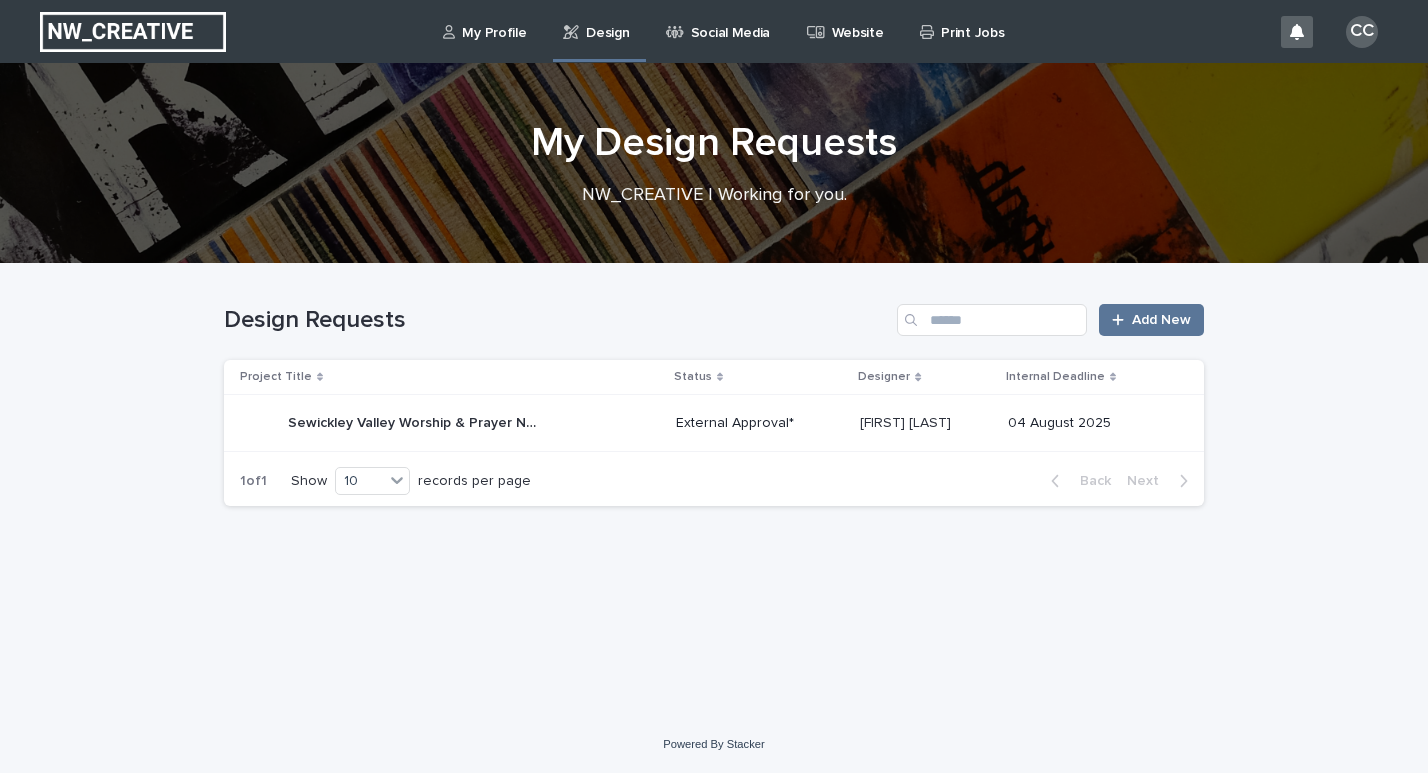 click on "Social Media" at bounding box center [730, 21] 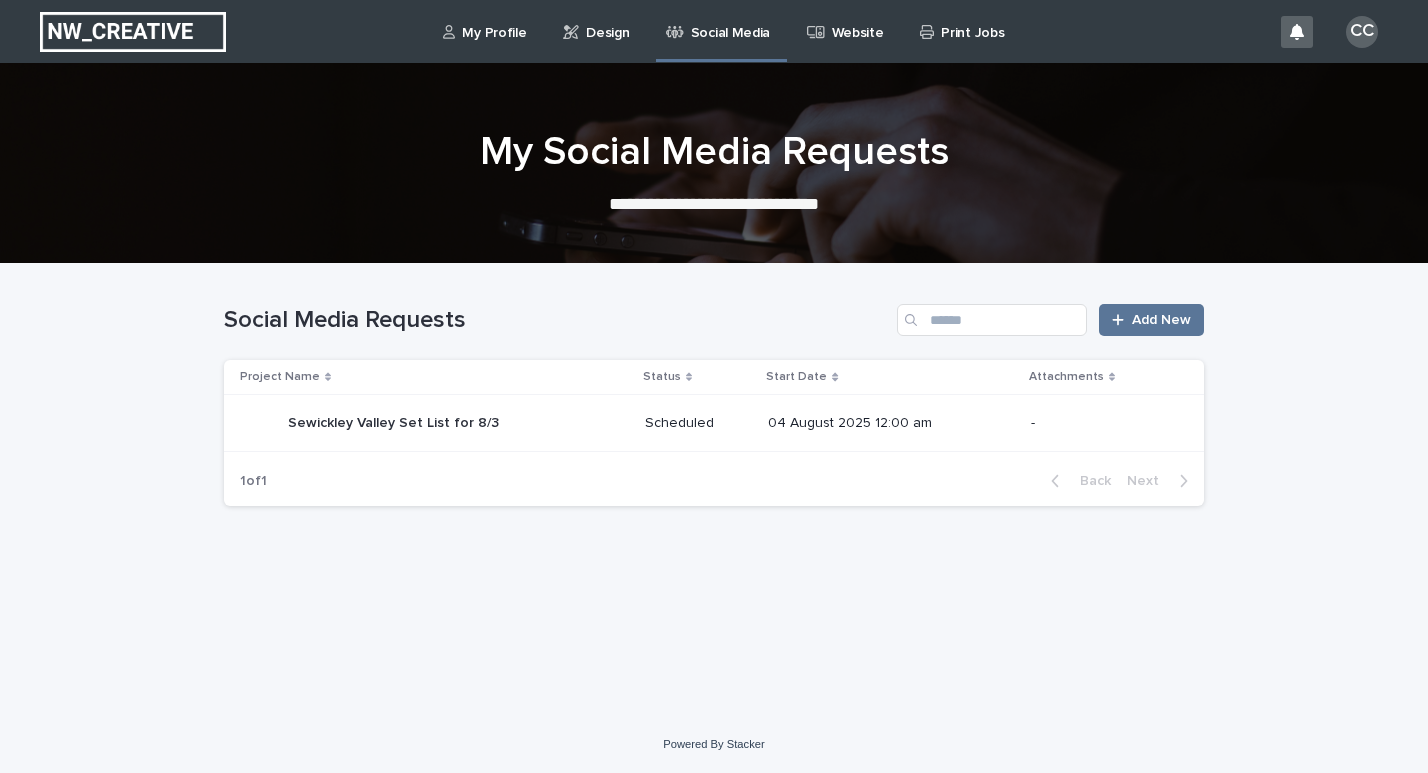 click on "My Profile" at bounding box center [488, 31] 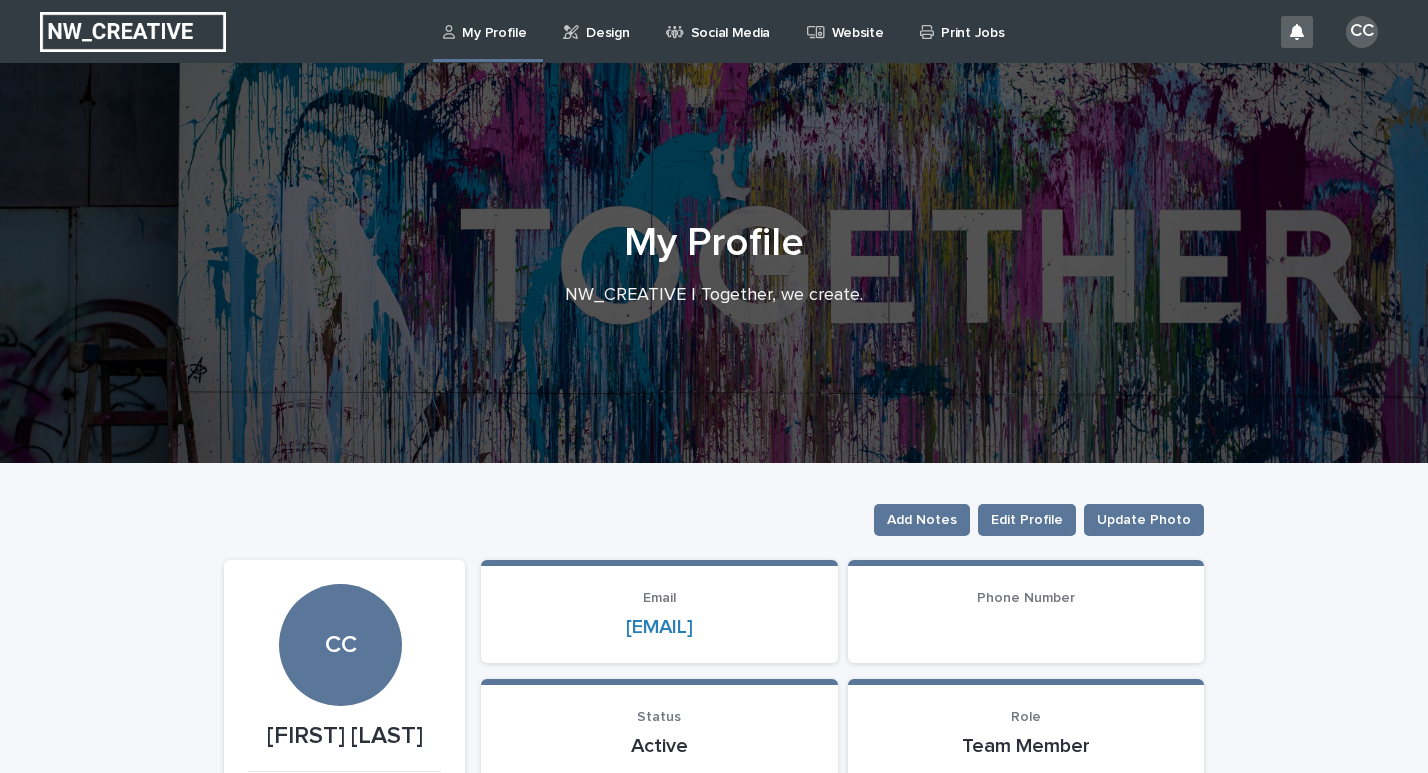 scroll, scrollTop: 0, scrollLeft: 0, axis: both 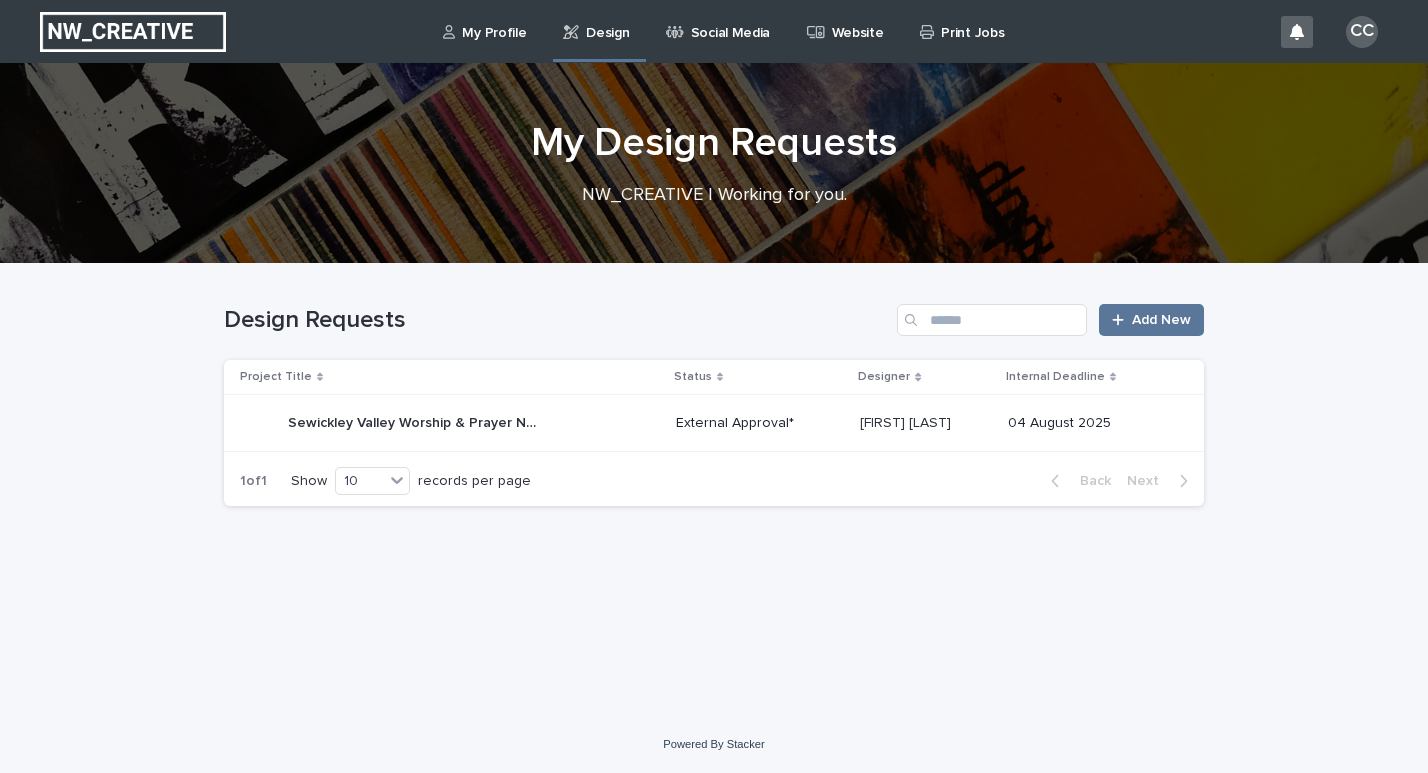 click on "Sewickley Valley Worship & Prayer Night Sewickley Valley Worship & Prayer Night" at bounding box center [450, 423] 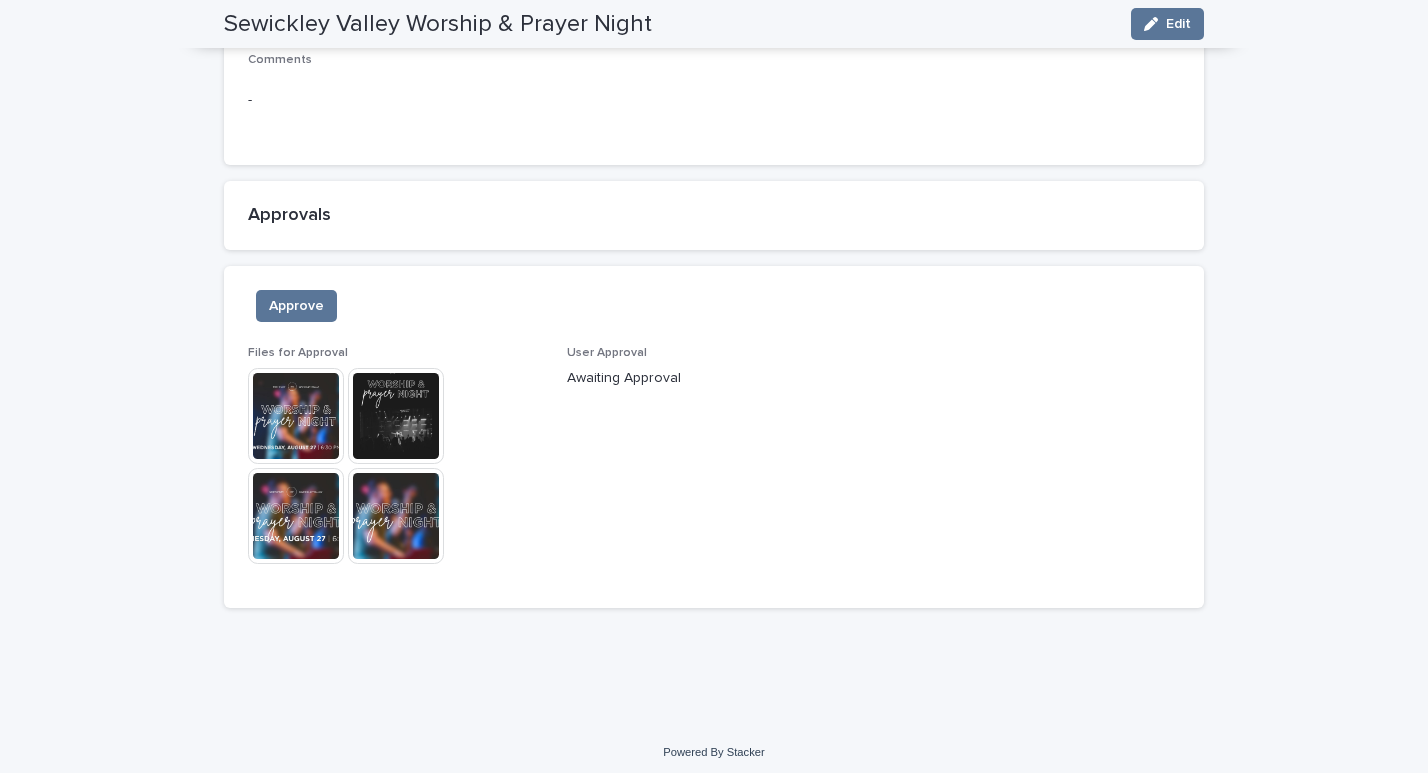 scroll, scrollTop: 1150, scrollLeft: 0, axis: vertical 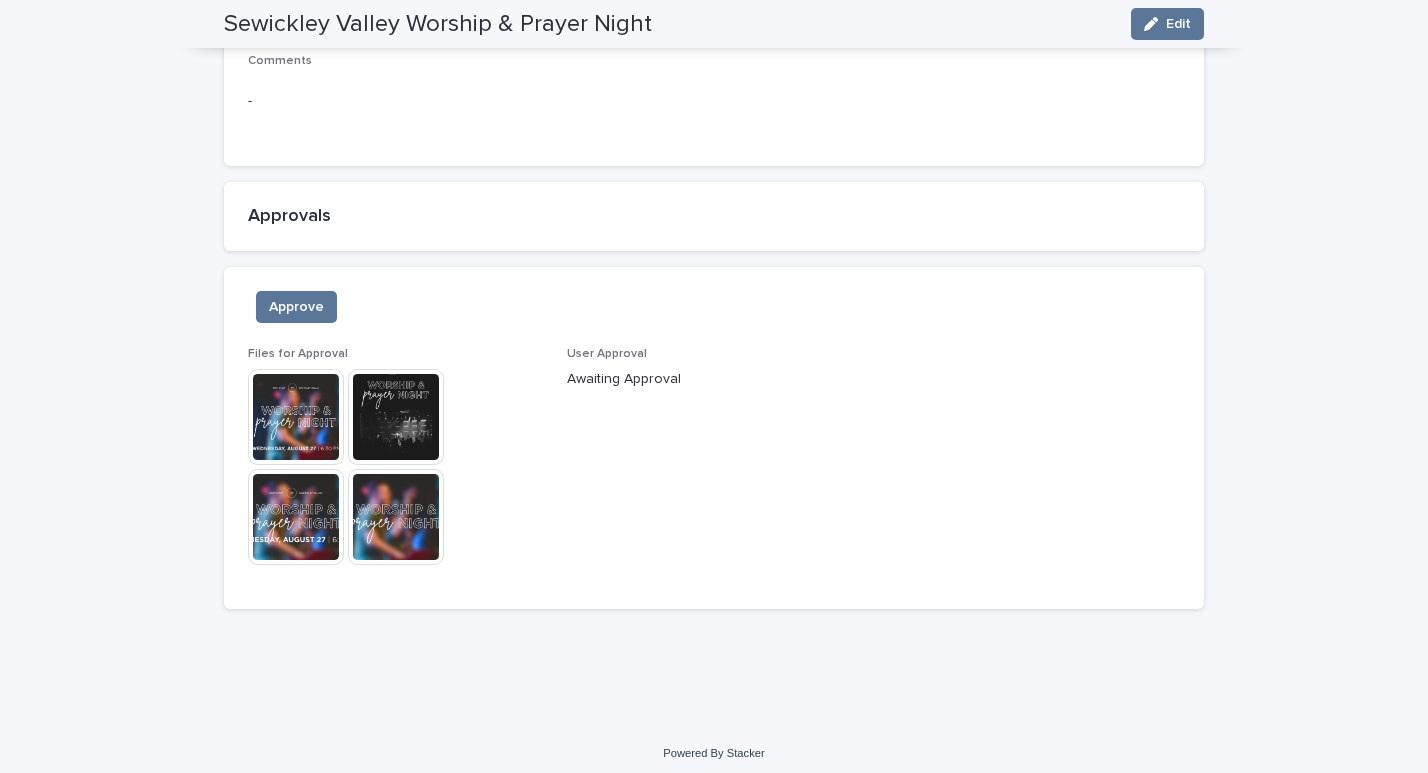 click at bounding box center [396, 517] 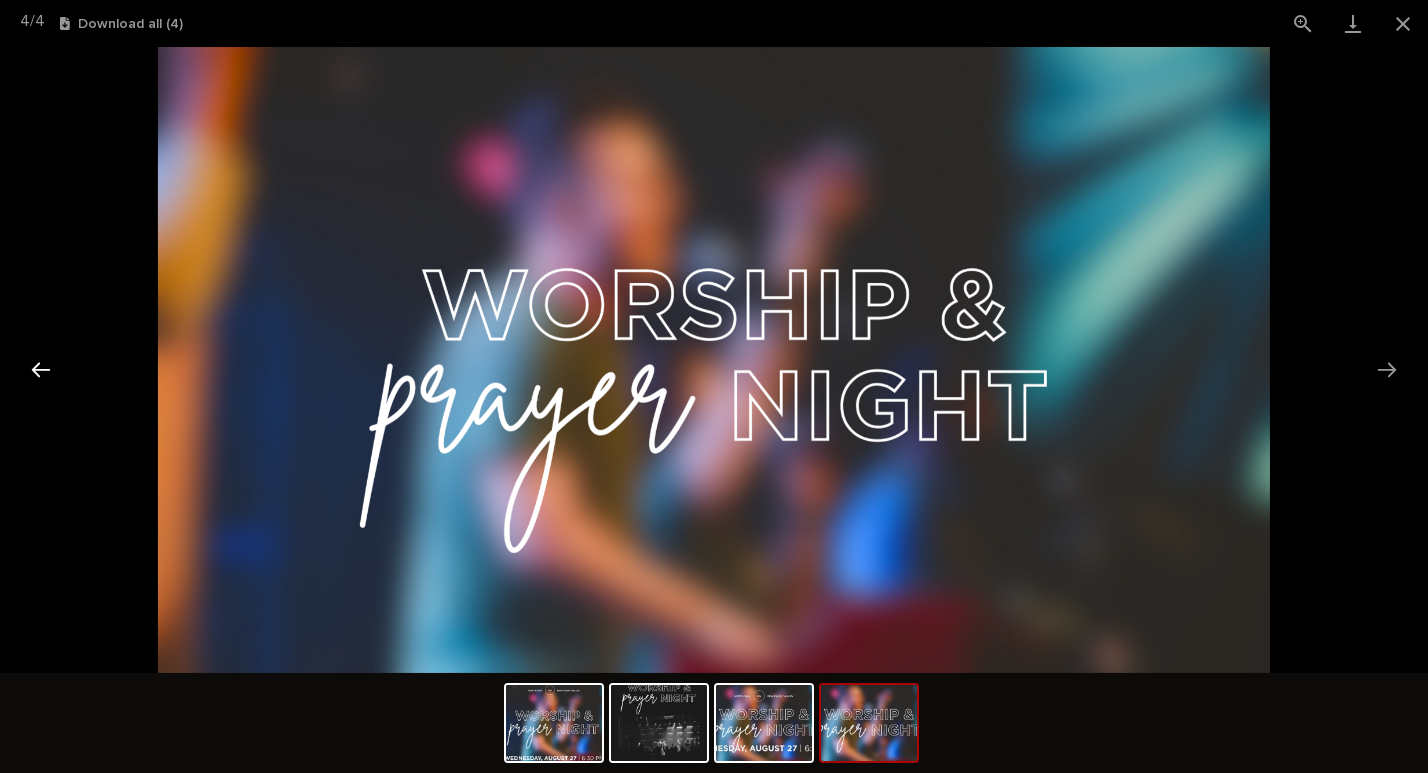 click at bounding box center [41, 369] 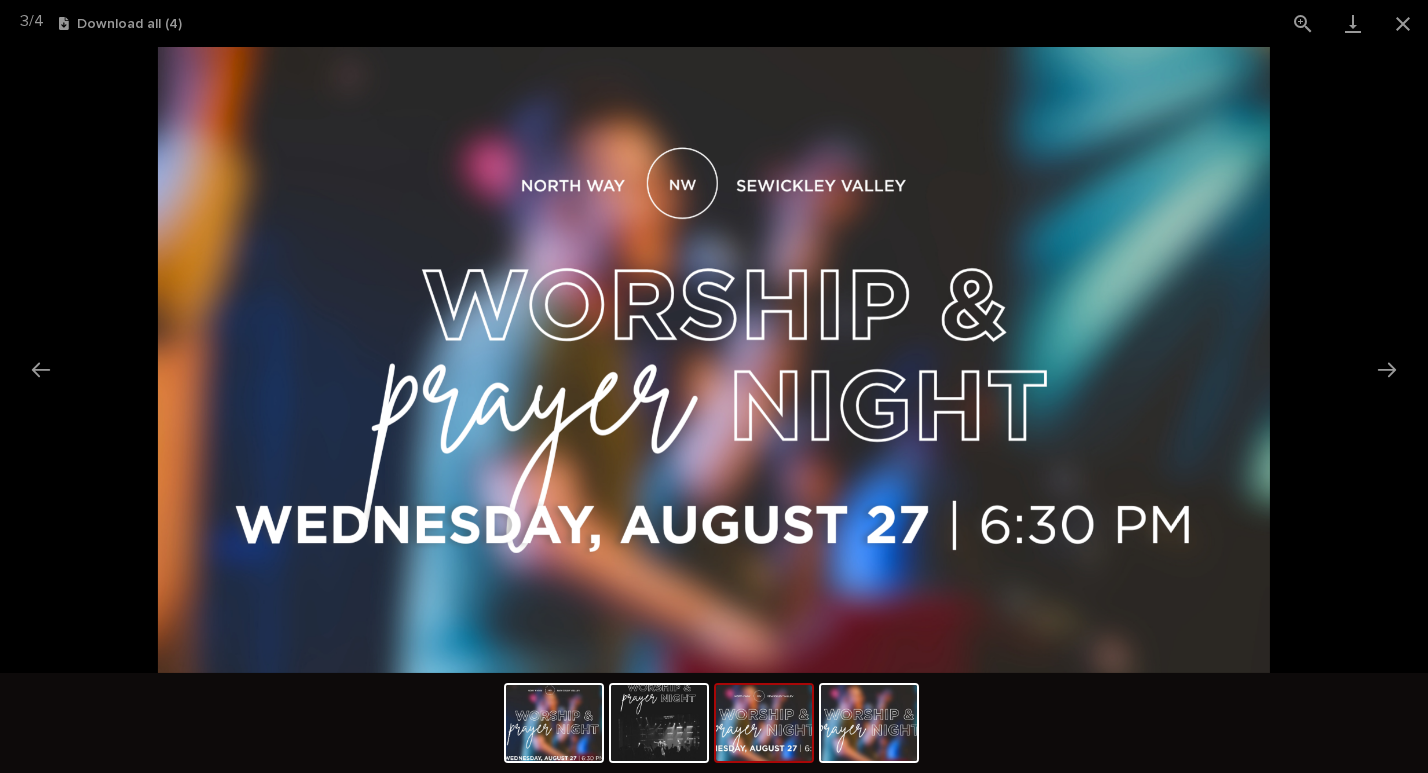 click at bounding box center [714, 360] 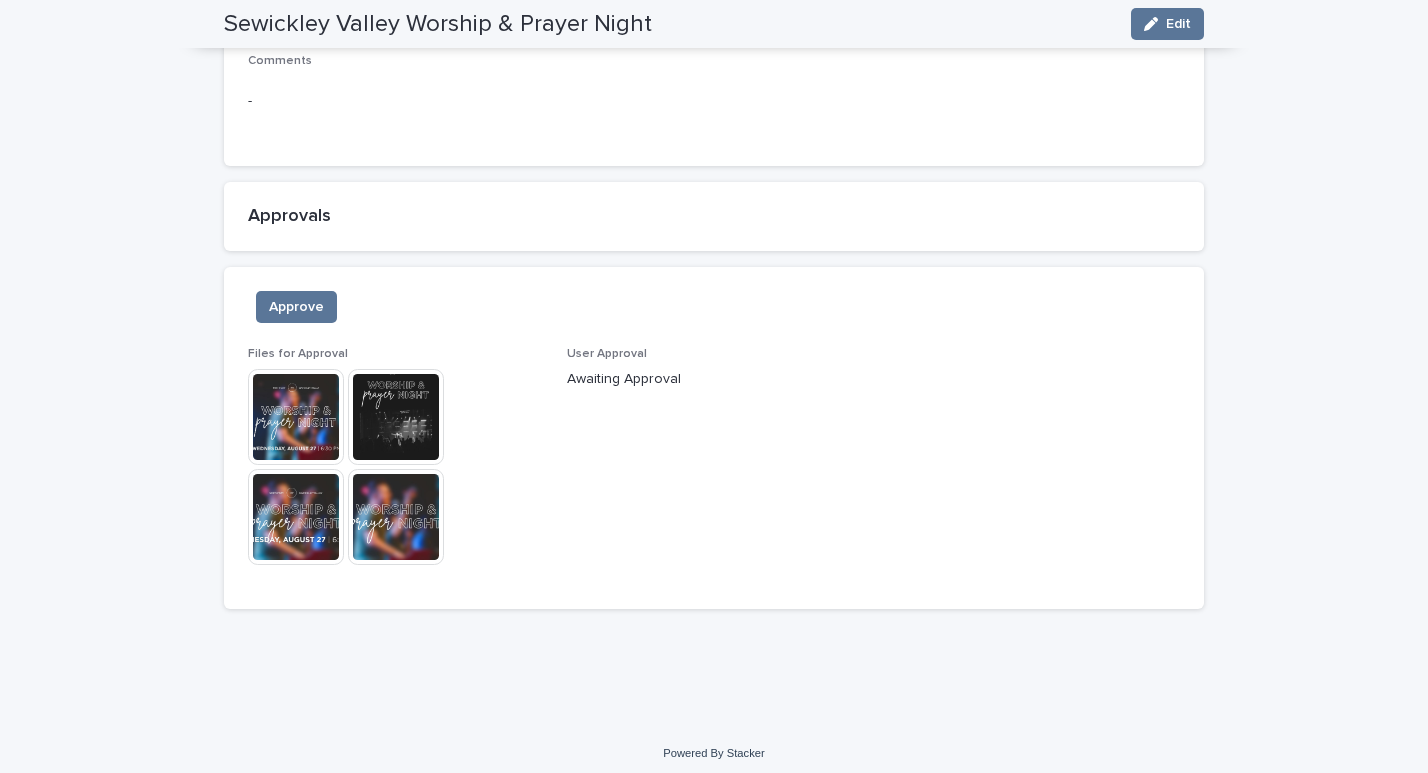 scroll, scrollTop: 1101, scrollLeft: 0, axis: vertical 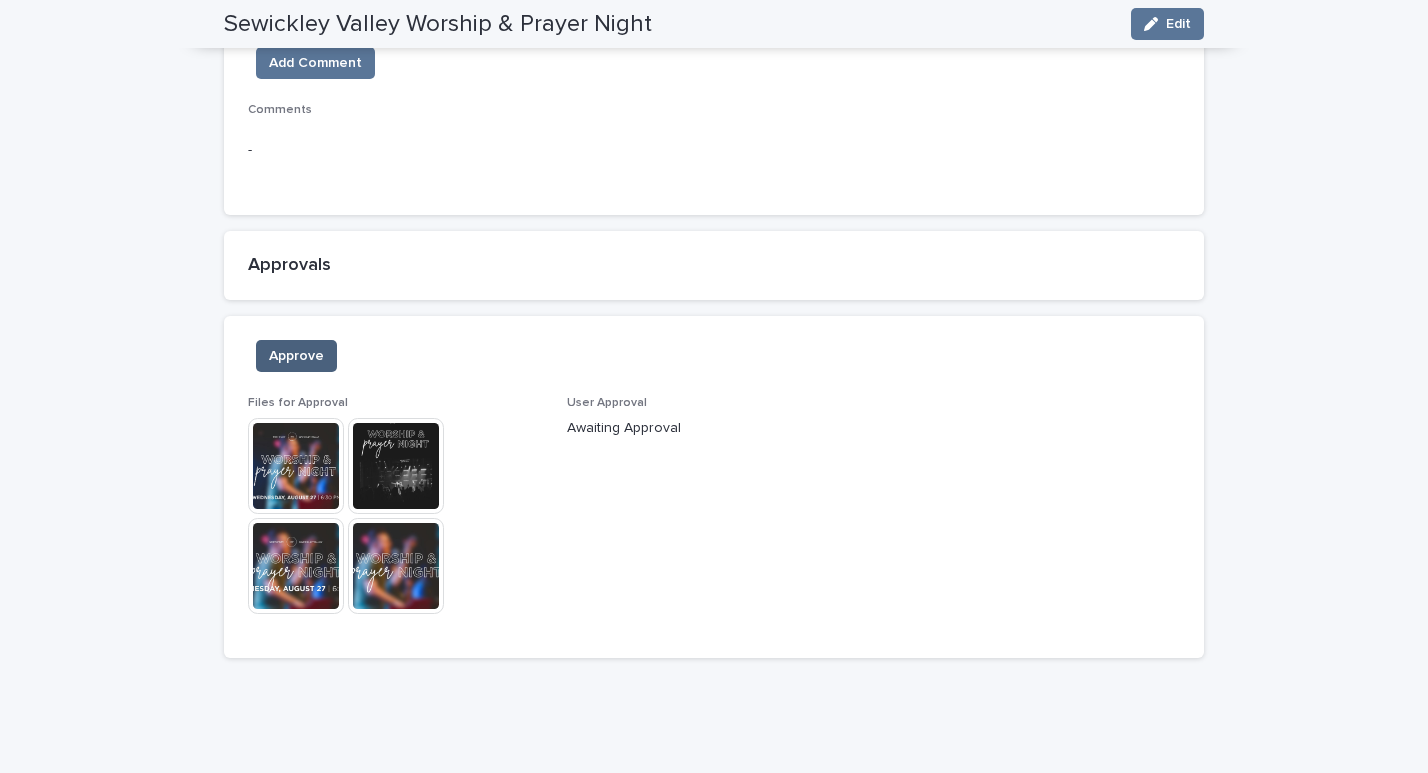 click on "Approve" at bounding box center (296, 356) 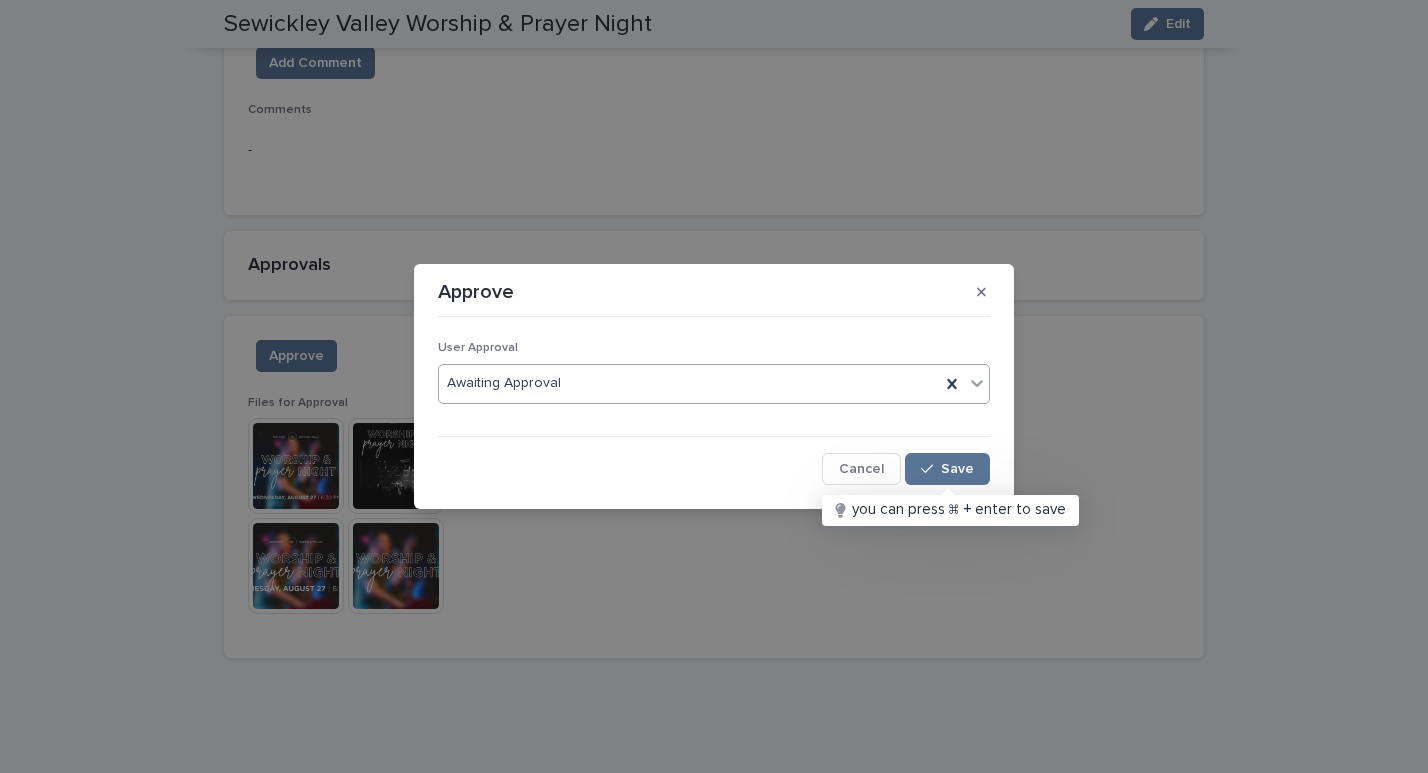 click on "Awaiting Approval" at bounding box center (714, 384) 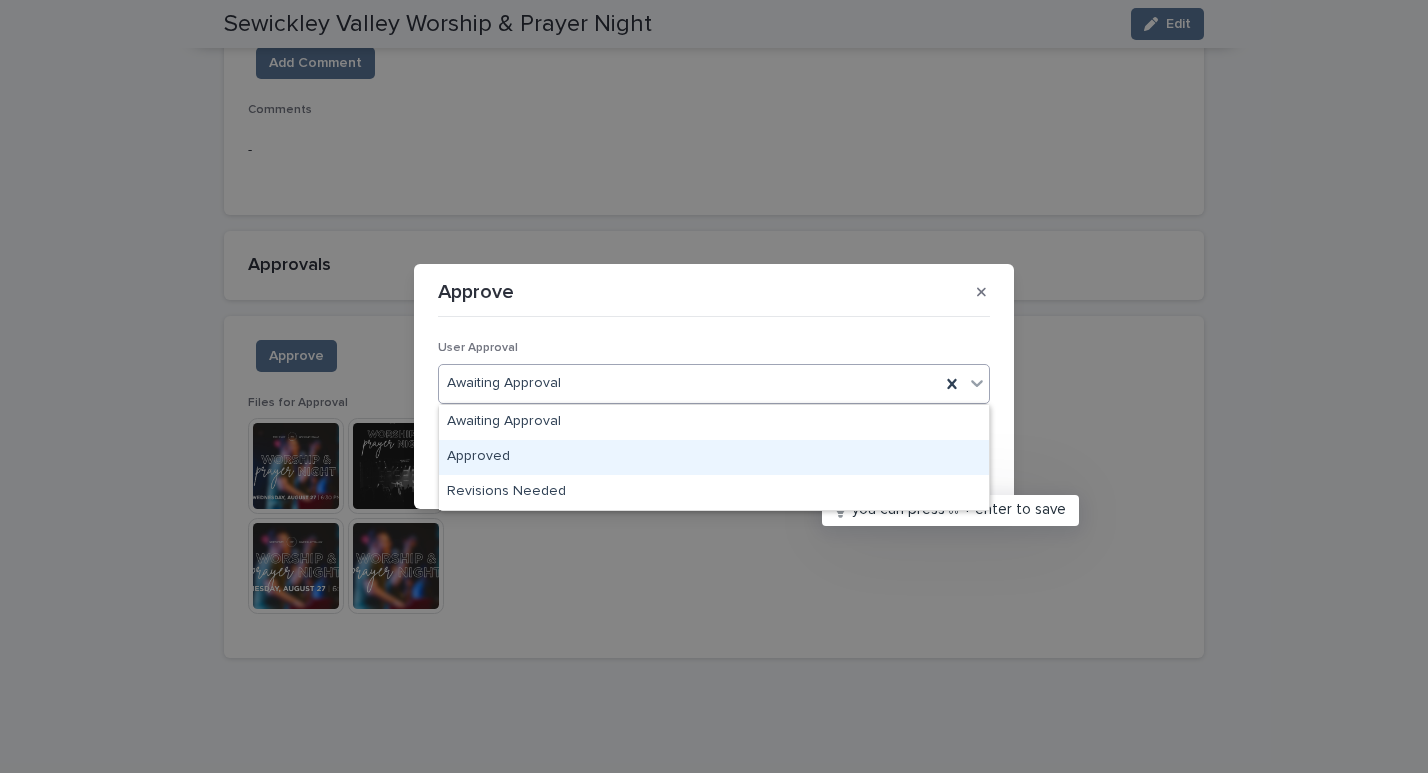 click on "Approved" at bounding box center (714, 457) 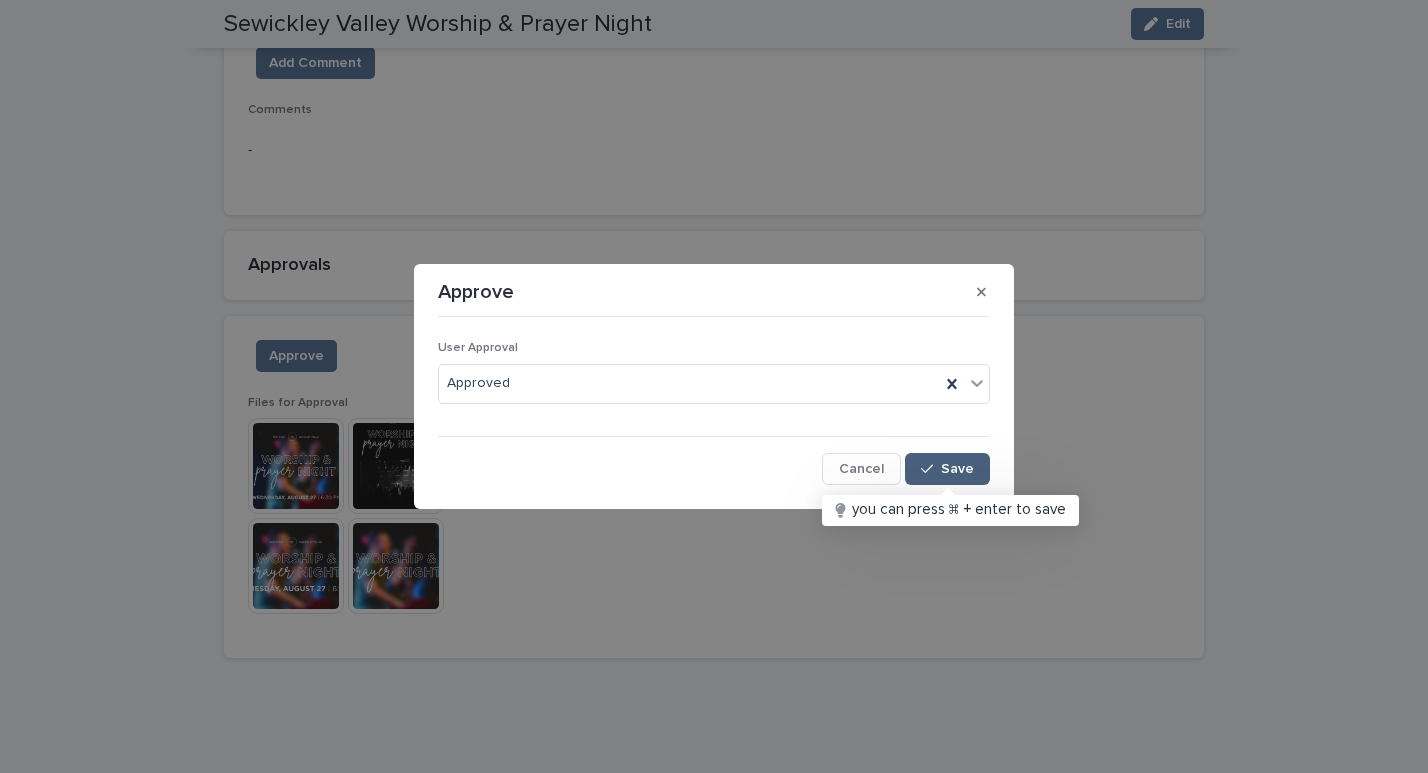 click on "Save" at bounding box center (957, 469) 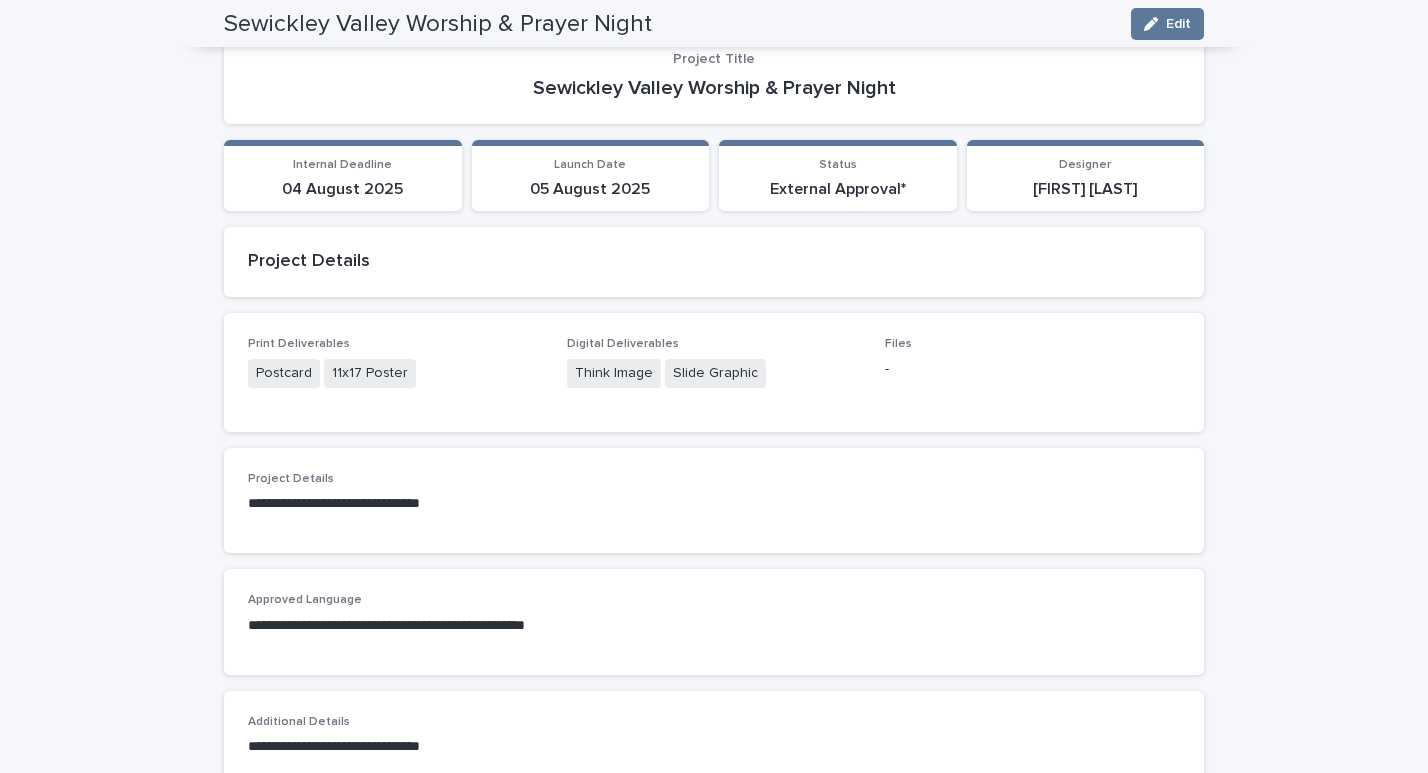 scroll, scrollTop: 0, scrollLeft: 0, axis: both 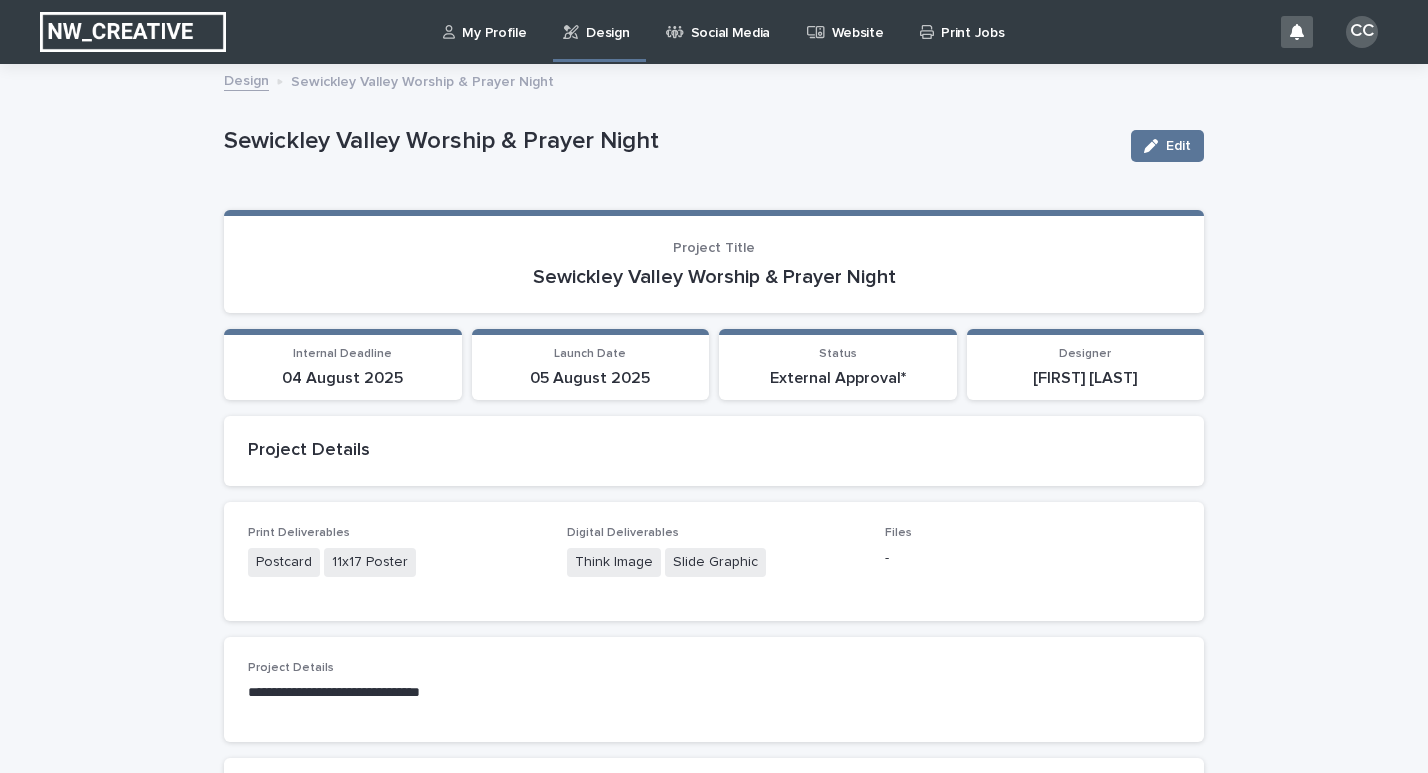 click on "My Profile" at bounding box center (488, 31) 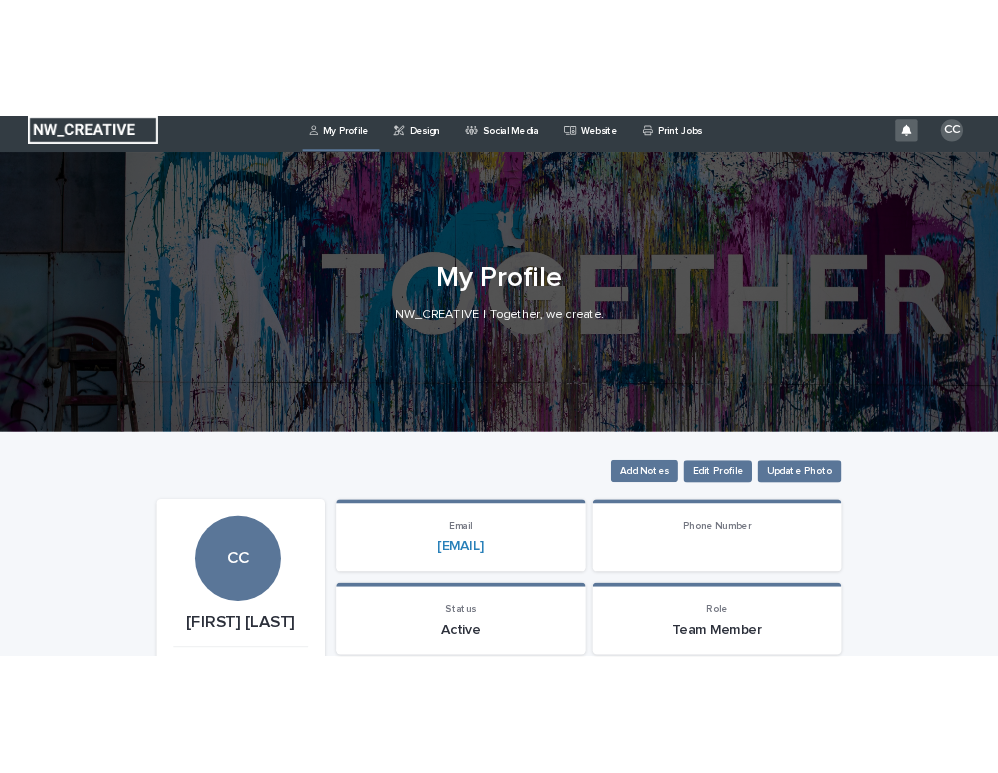 scroll, scrollTop: 0, scrollLeft: 0, axis: both 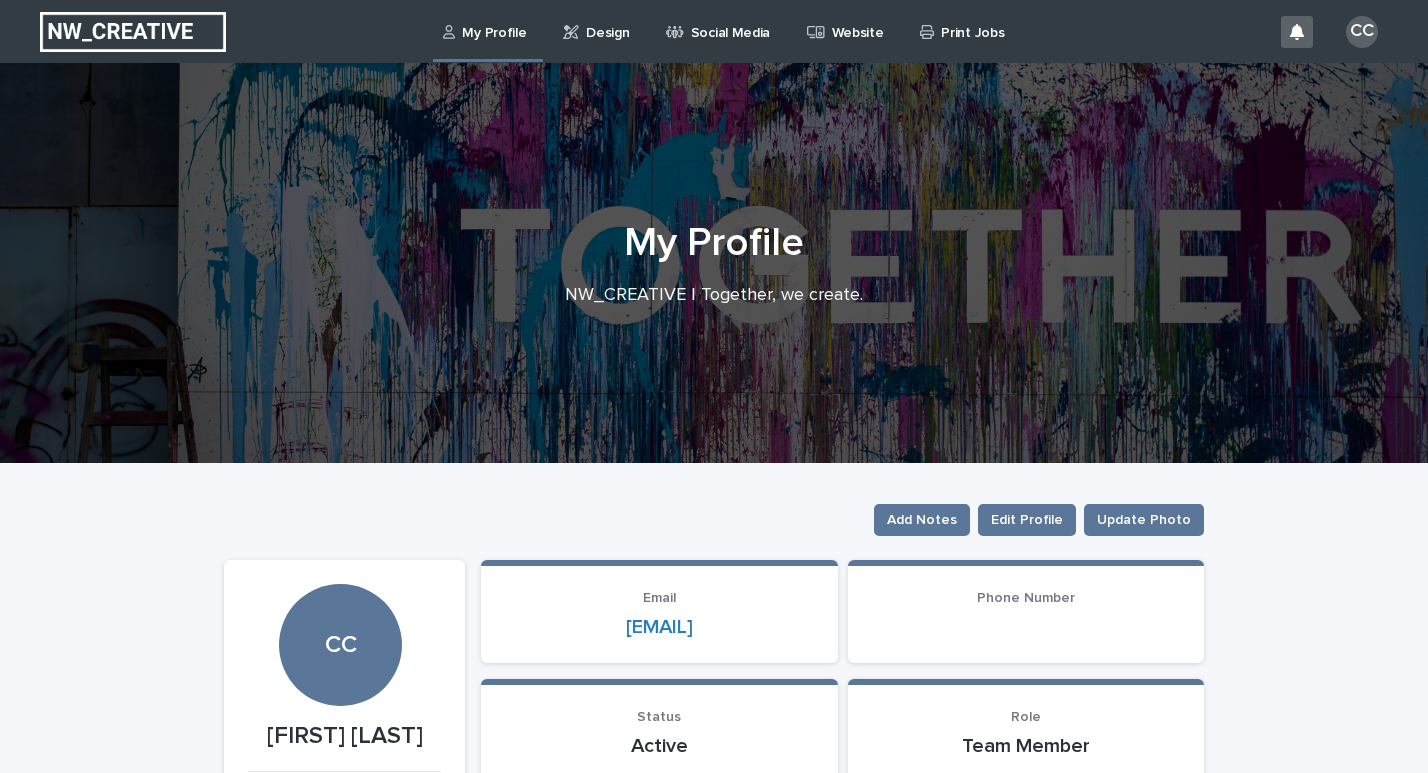click on "Social Media" at bounding box center (730, 21) 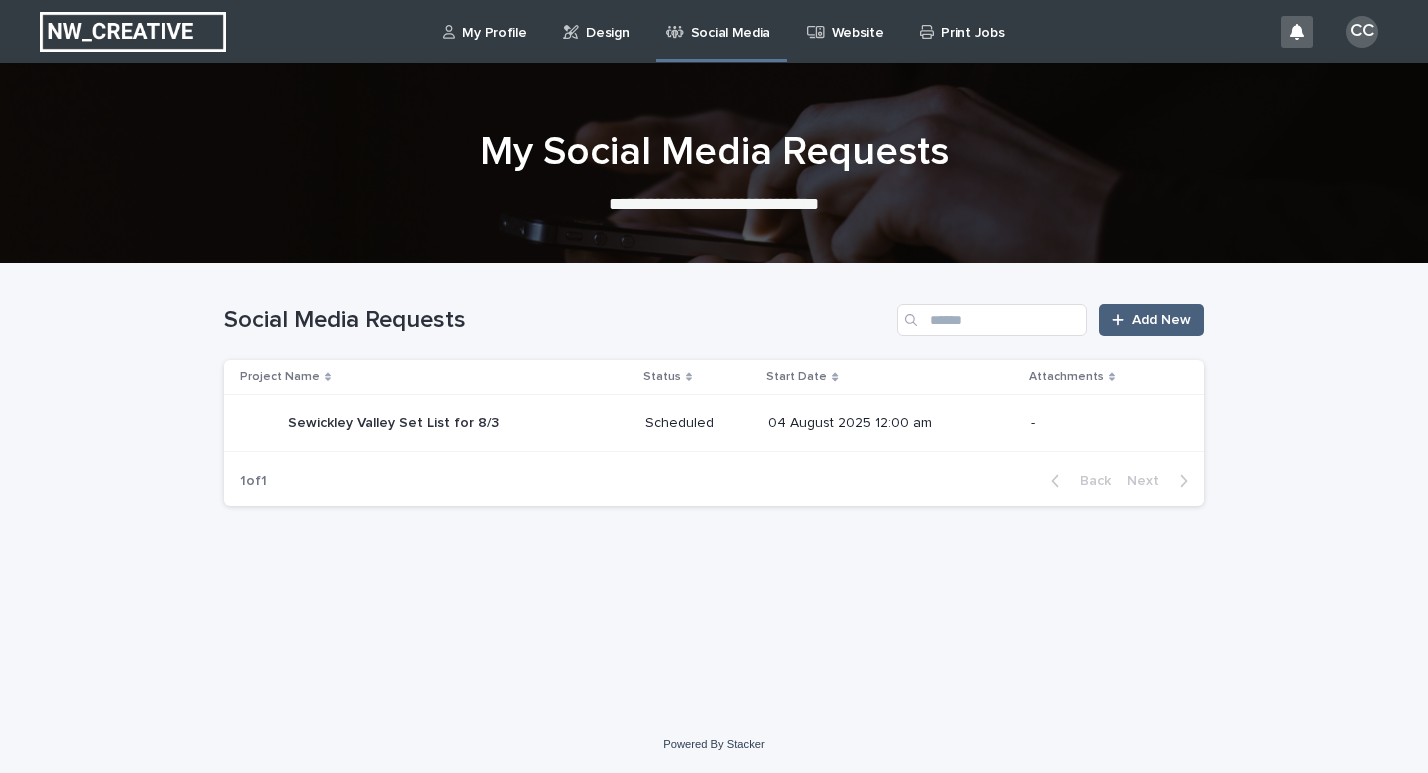 click on "Add New" at bounding box center [1161, 320] 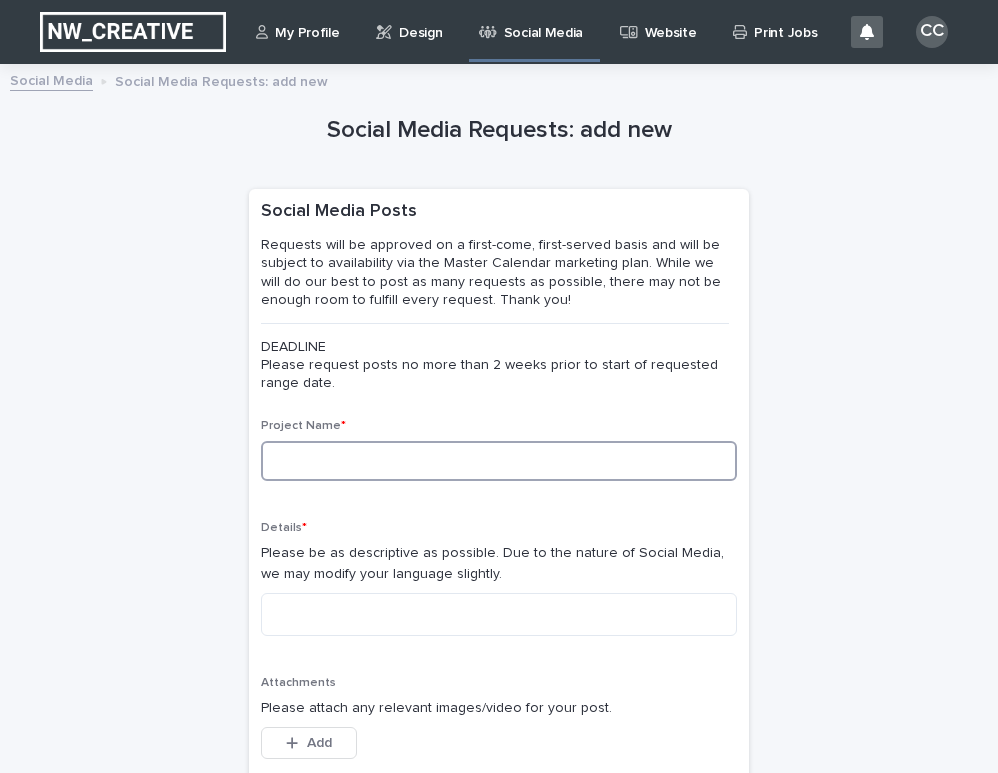 click at bounding box center (499, 461) 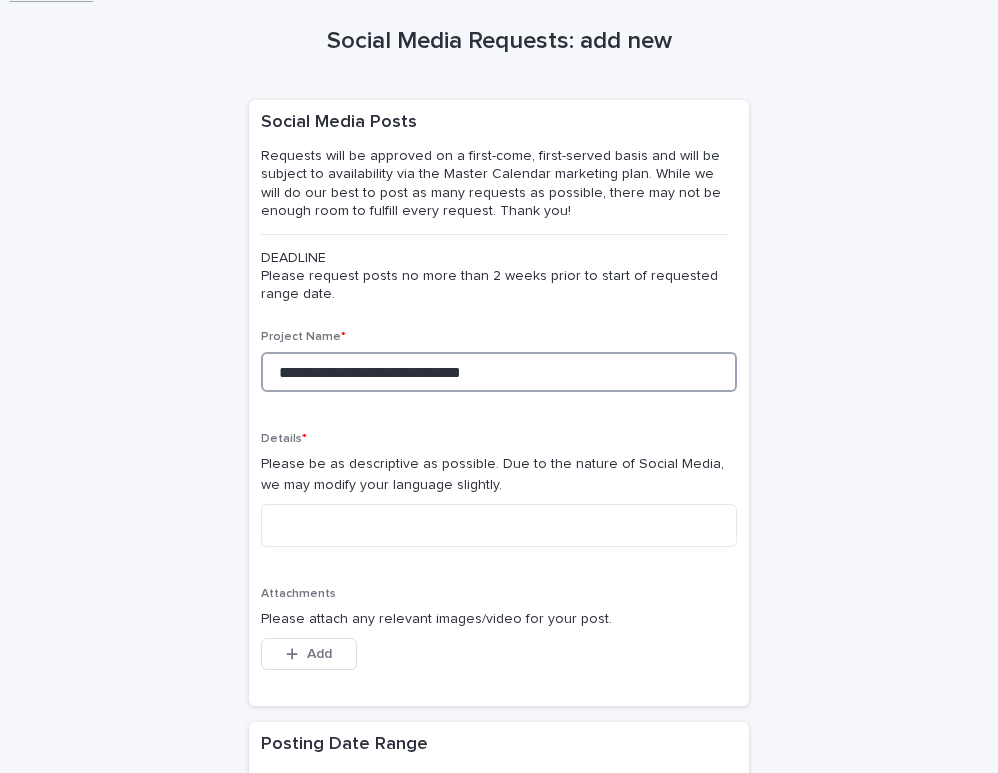 scroll, scrollTop: 108, scrollLeft: 0, axis: vertical 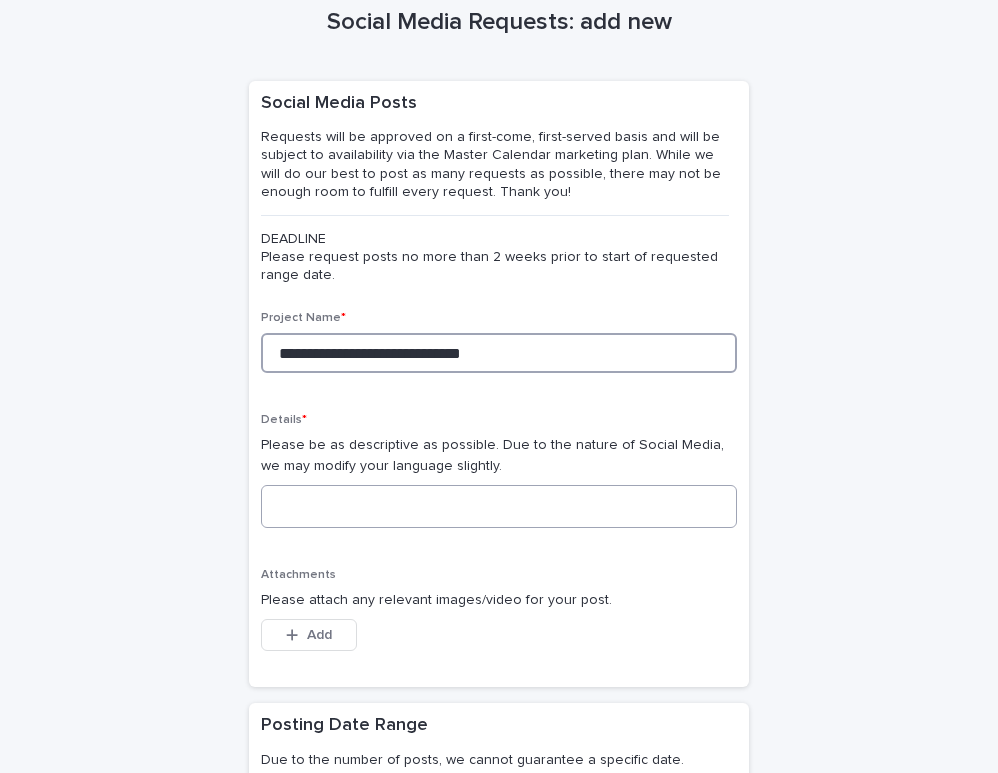 type on "**********" 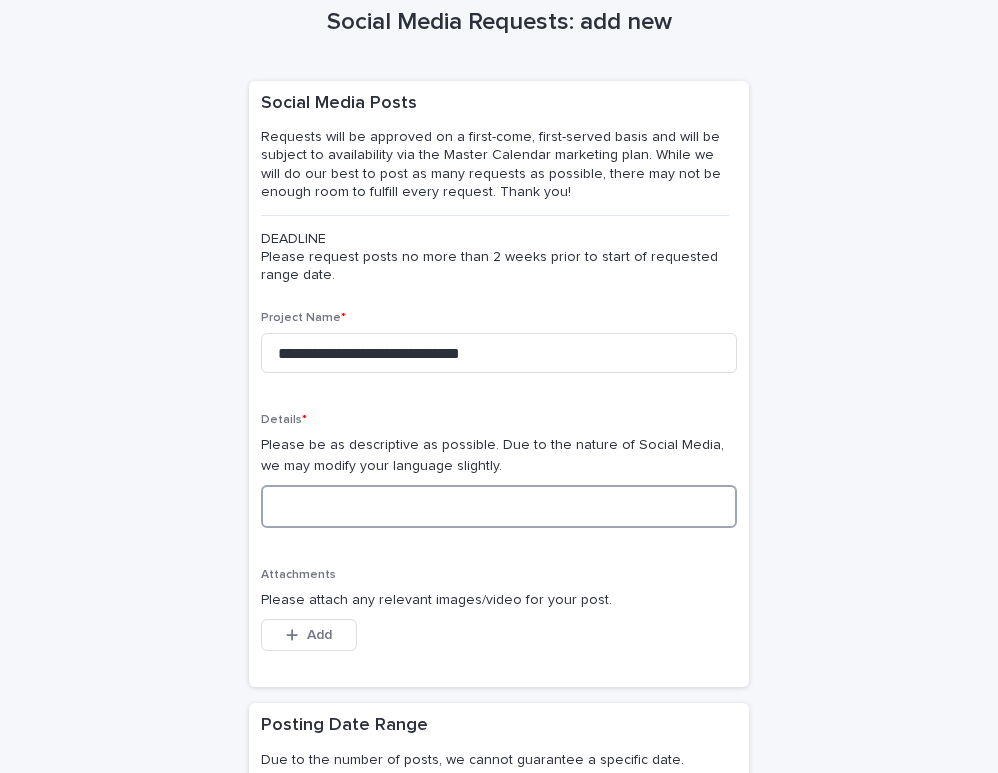 click at bounding box center (499, 506) 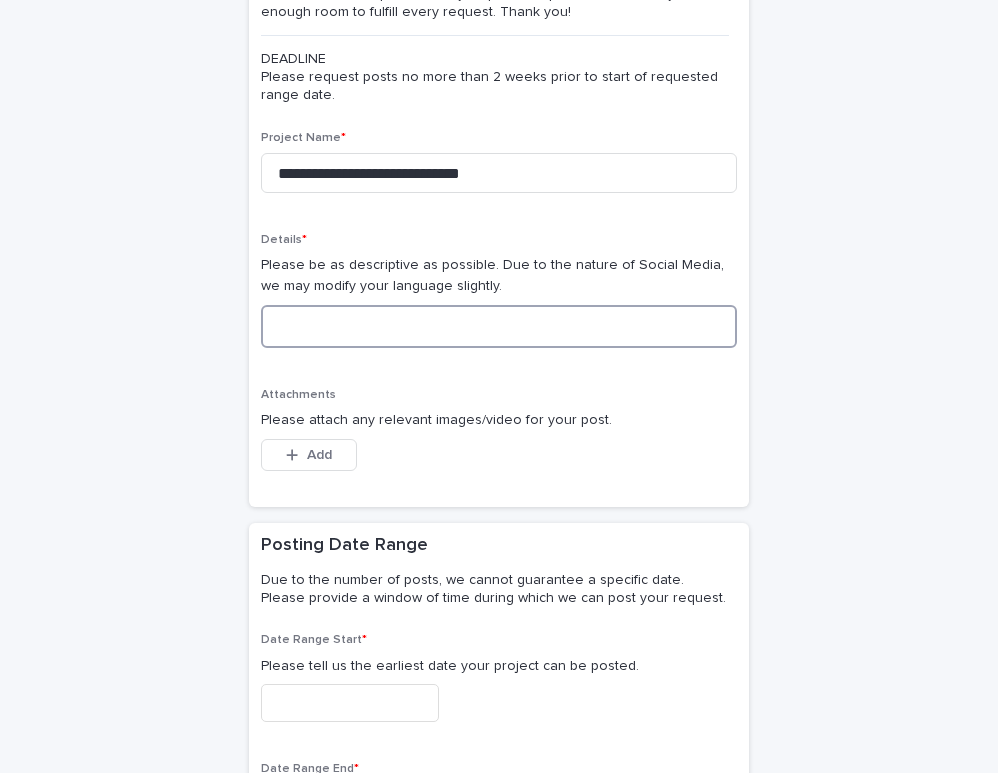 scroll, scrollTop: 255, scrollLeft: 0, axis: vertical 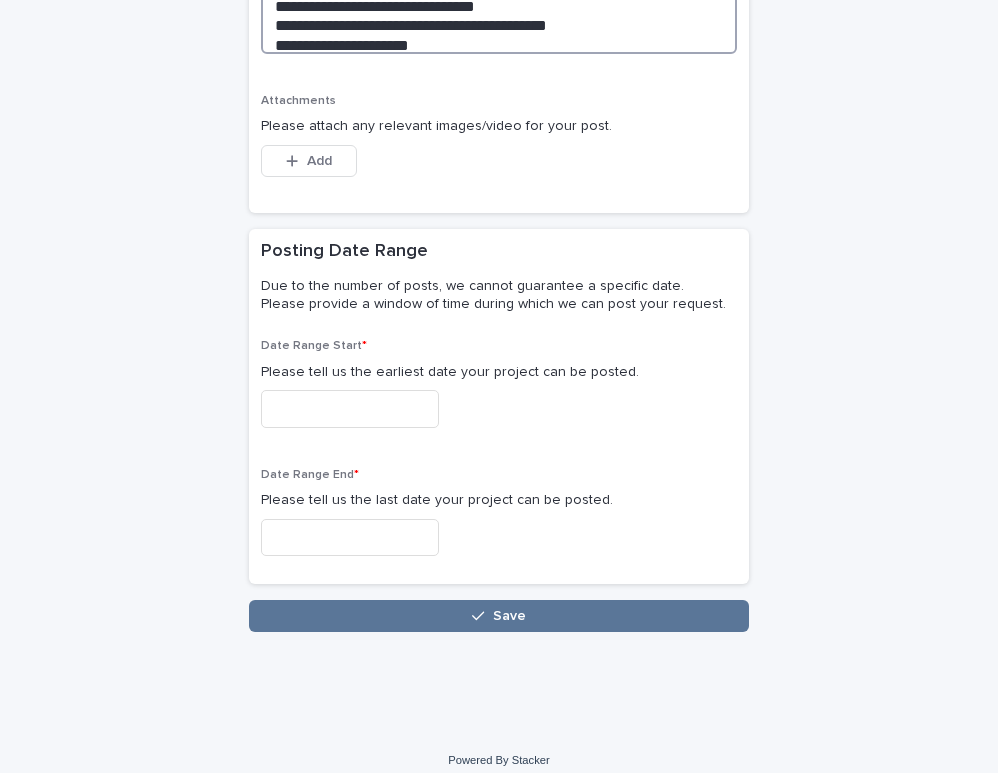 type on "**********" 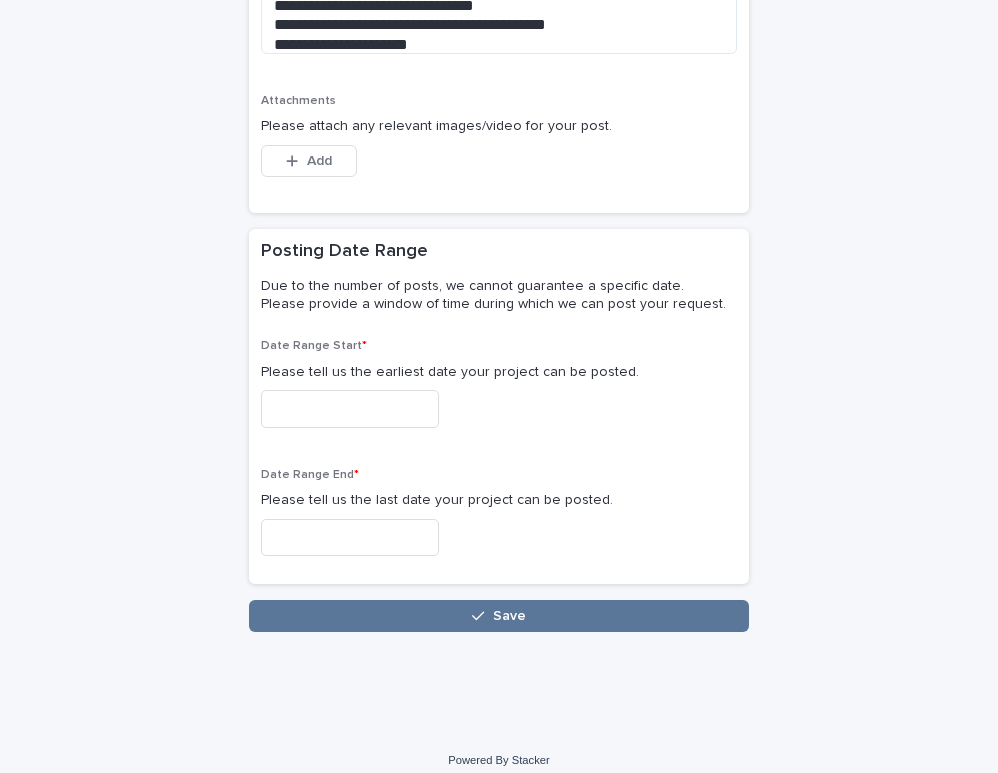click at bounding box center [350, 408] 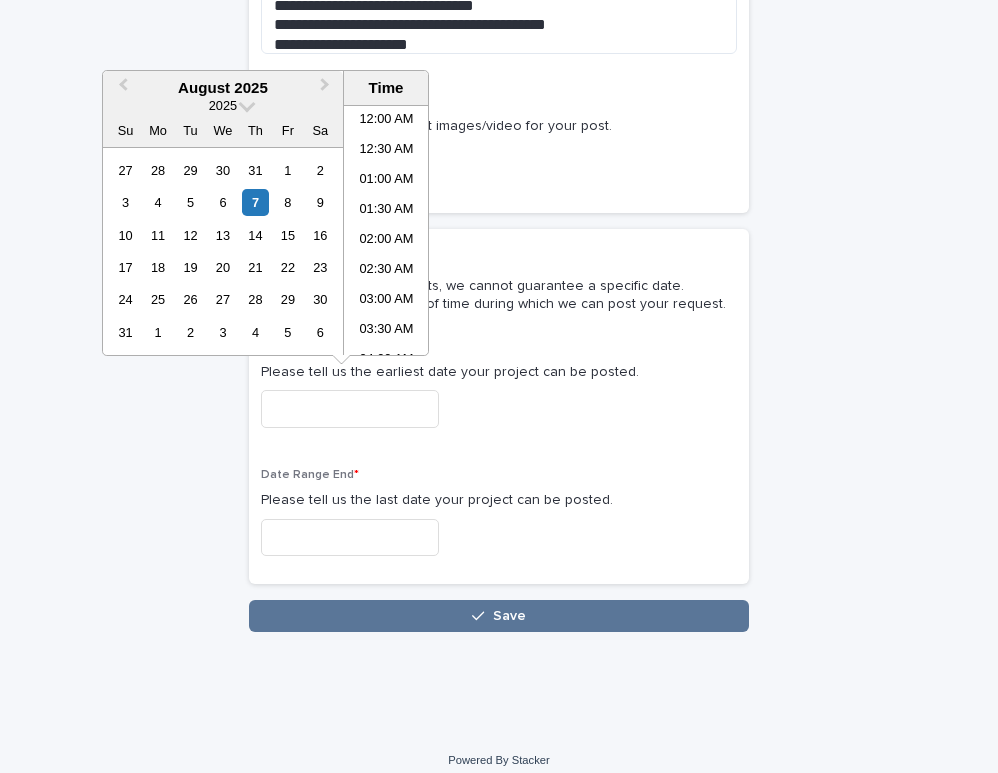 scroll, scrollTop: 730, scrollLeft: 0, axis: vertical 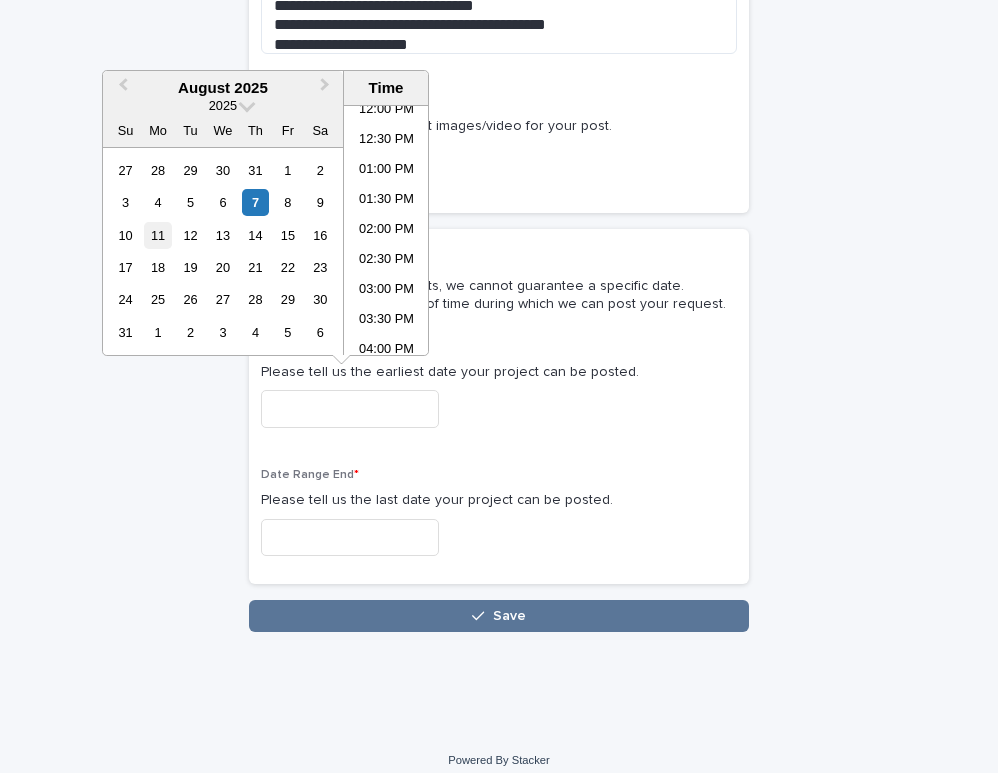 click on "11" at bounding box center [157, 235] 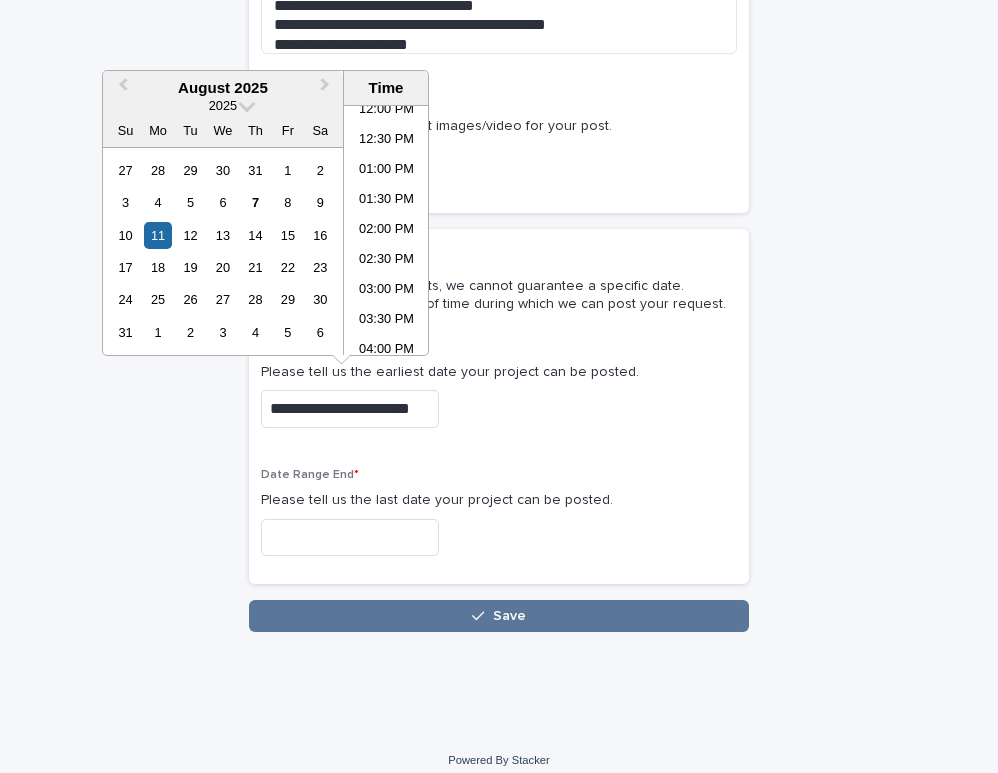 scroll, scrollTop: 629, scrollLeft: 0, axis: vertical 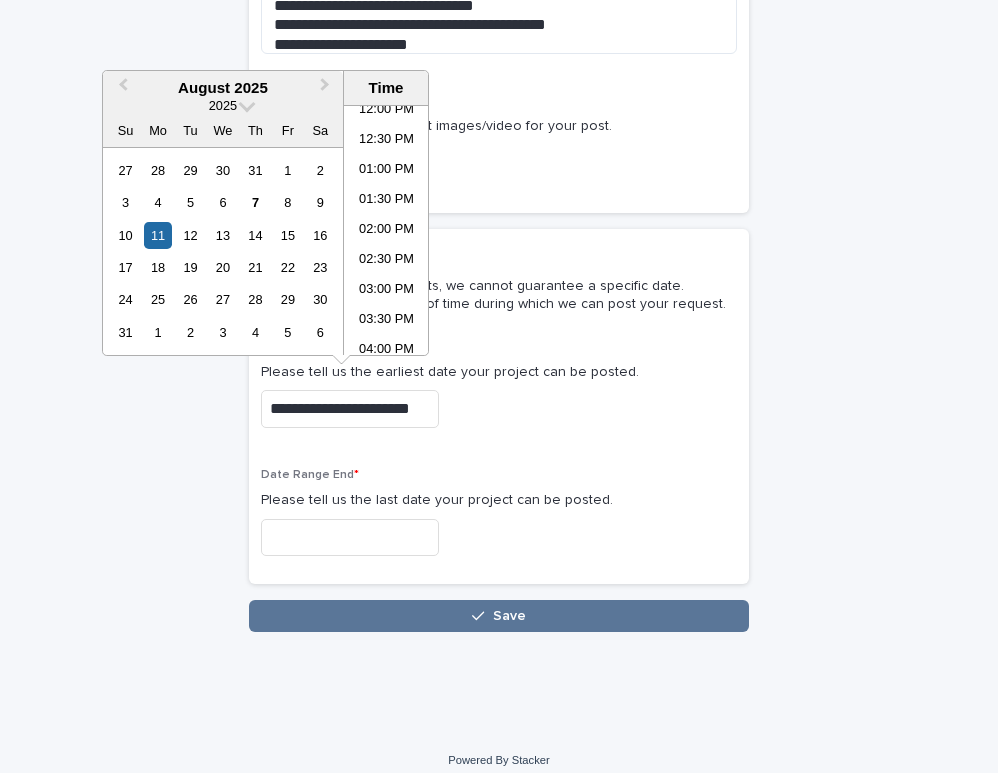 click at bounding box center [350, 537] 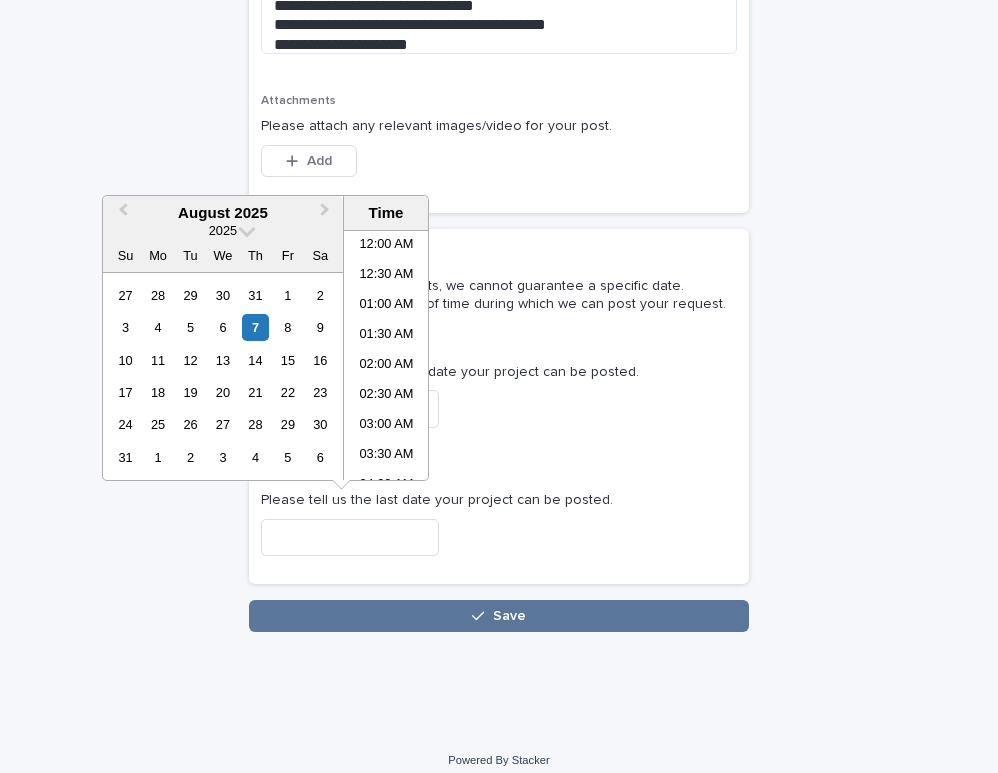 scroll, scrollTop: 730, scrollLeft: 0, axis: vertical 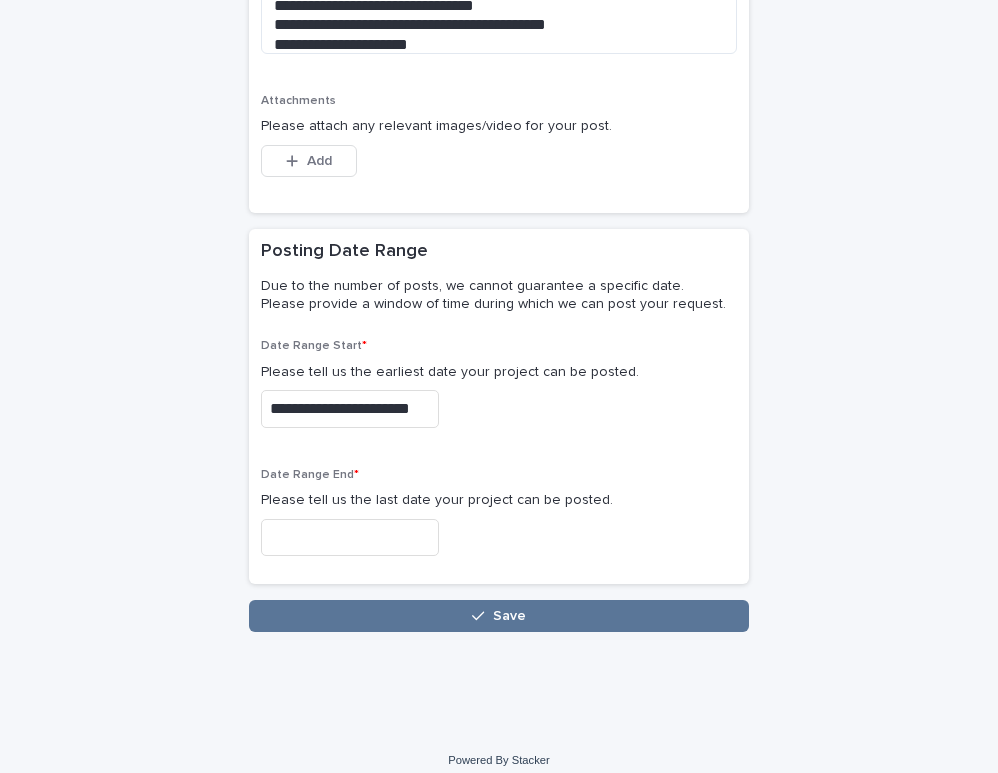 click at bounding box center [499, 537] 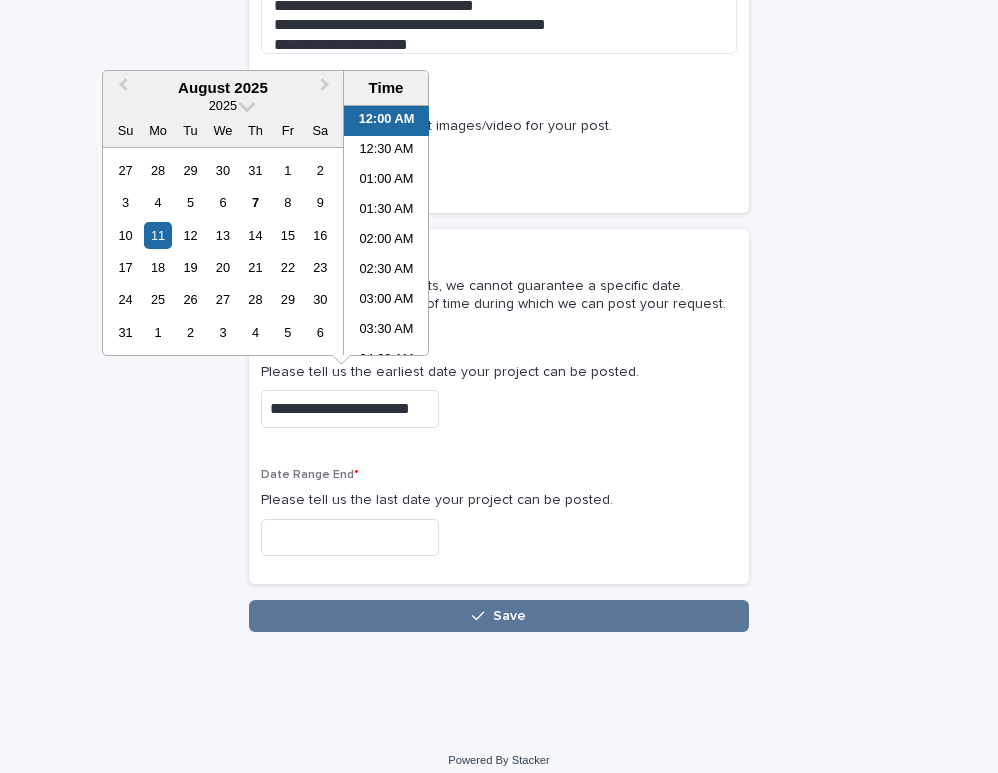 click on "**********" at bounding box center [350, 408] 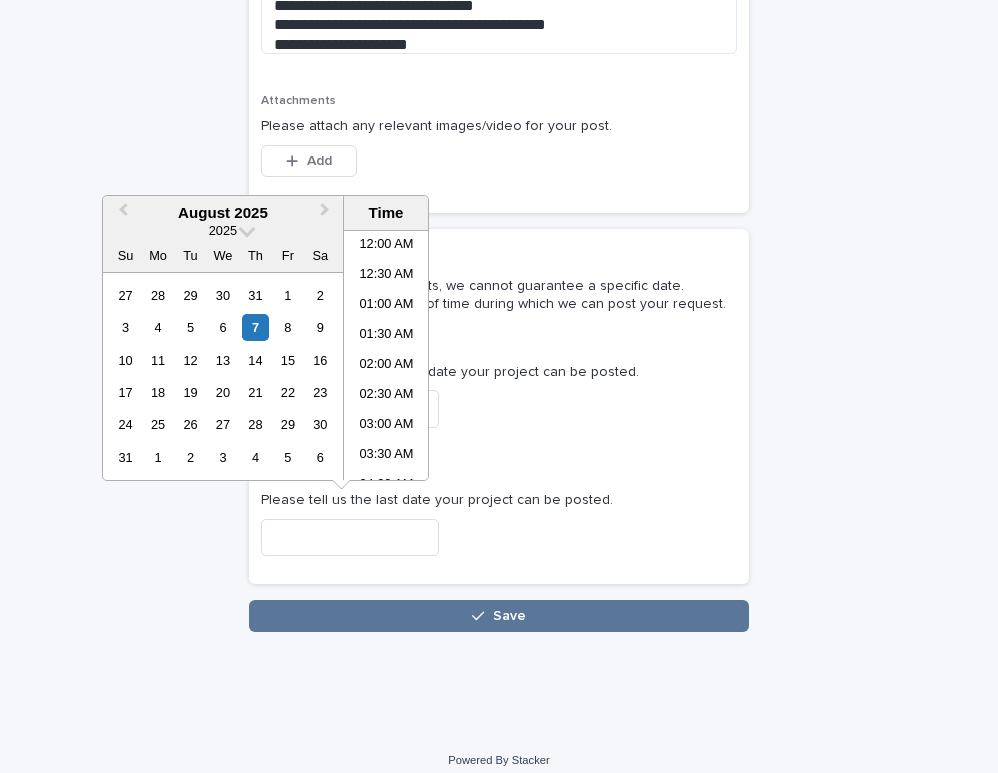 click at bounding box center (350, 537) 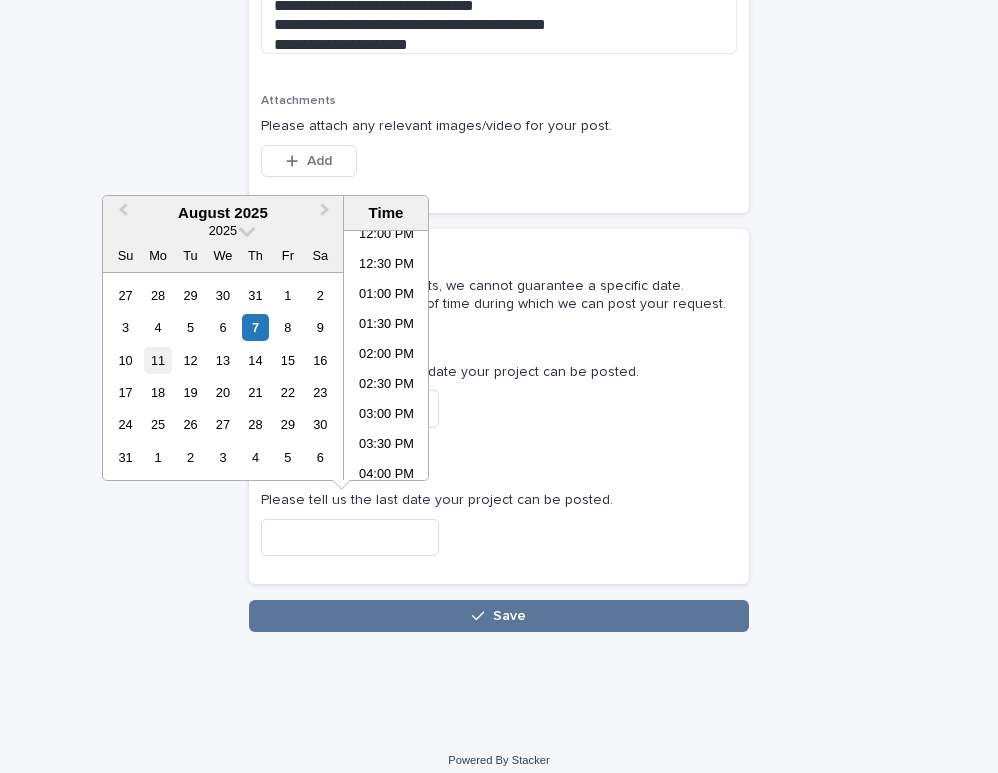click on "11" at bounding box center [157, 360] 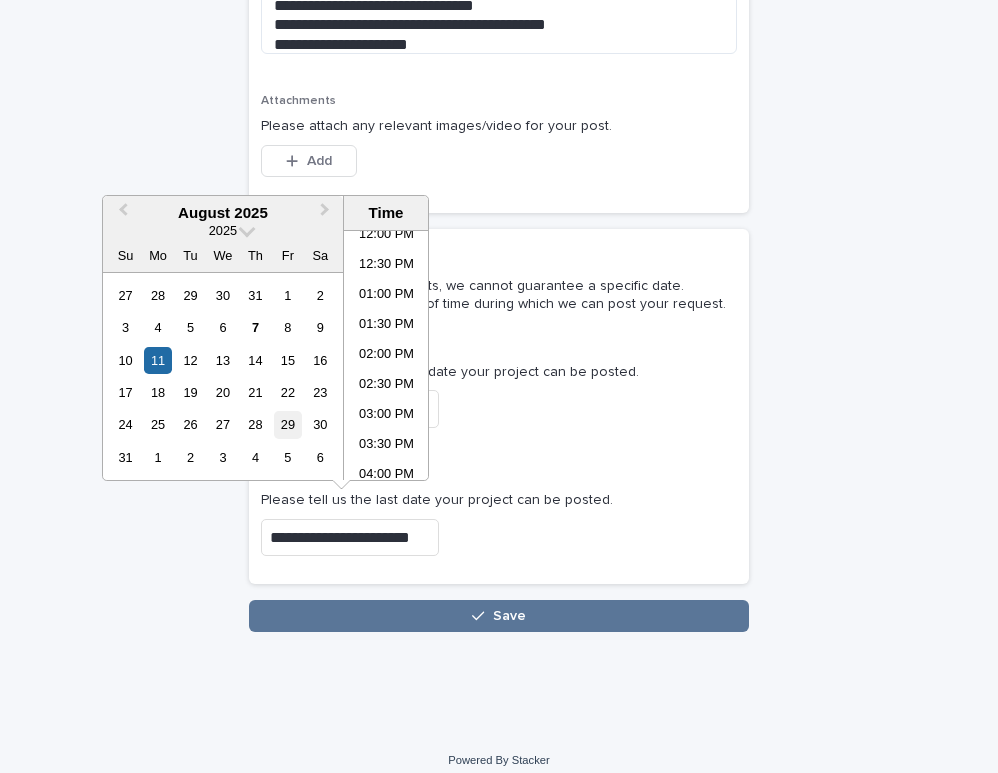 scroll, scrollTop: 629, scrollLeft: 0, axis: vertical 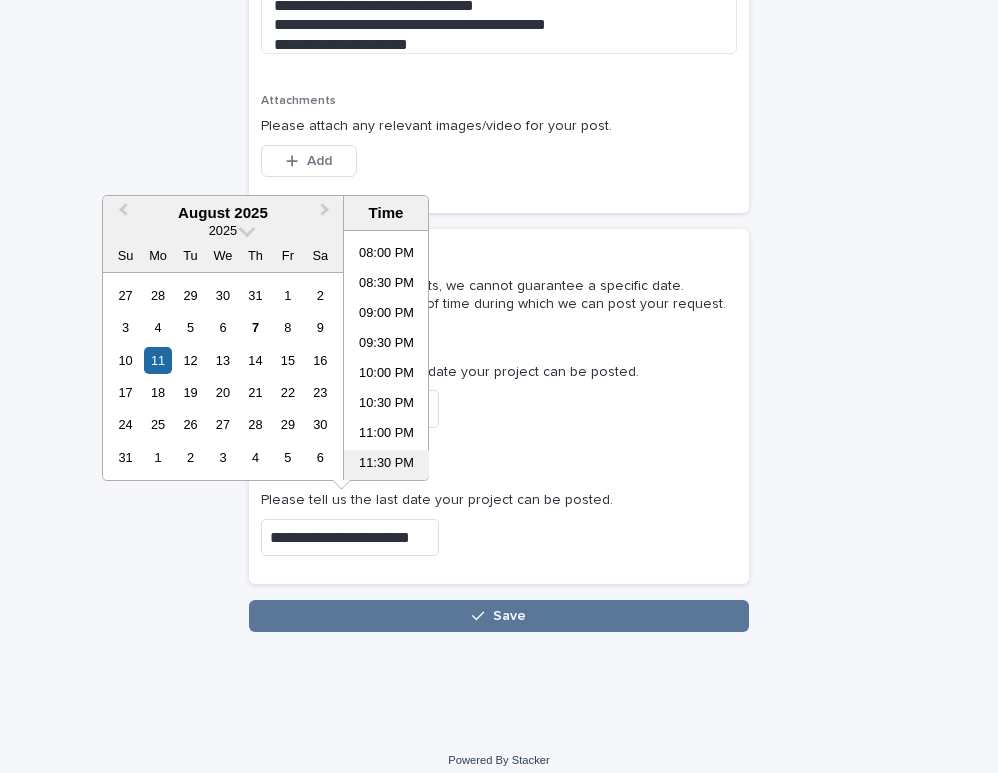 click on "11:30 PM" at bounding box center (386, 465) 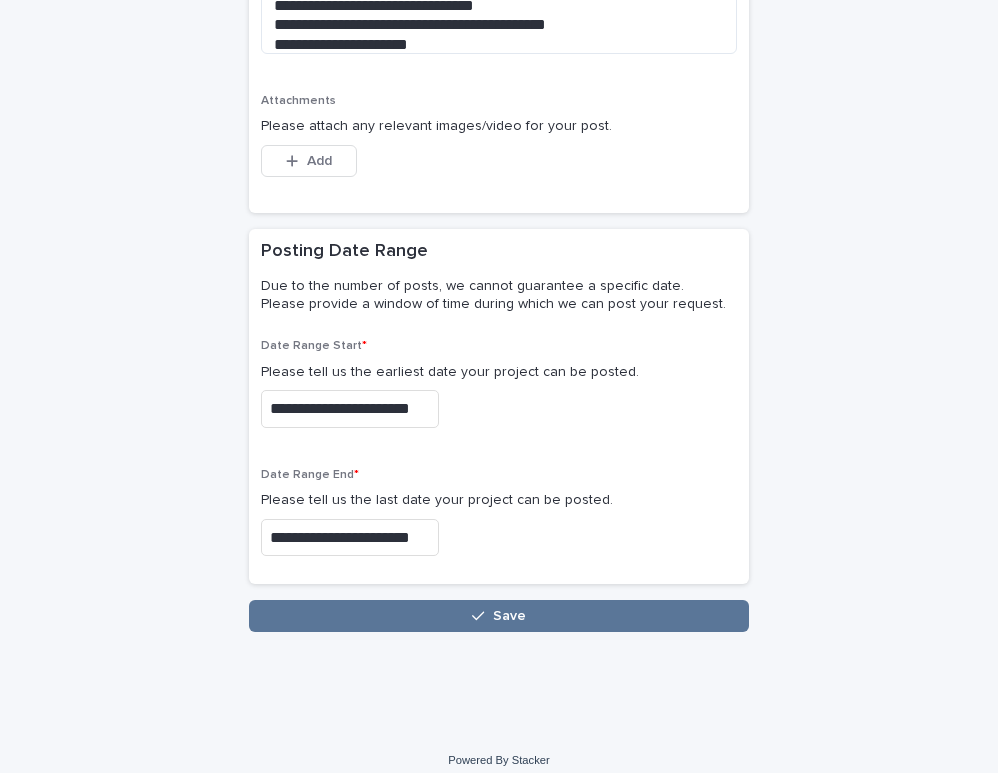 type on "**********" 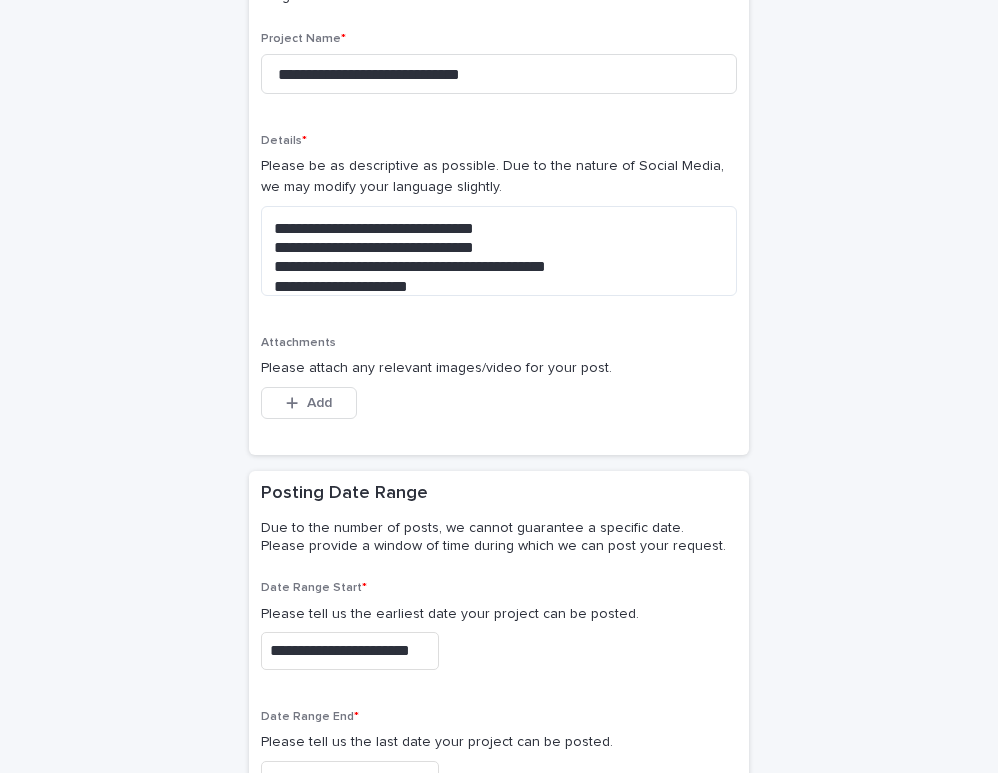 scroll, scrollTop: 629, scrollLeft: 0, axis: vertical 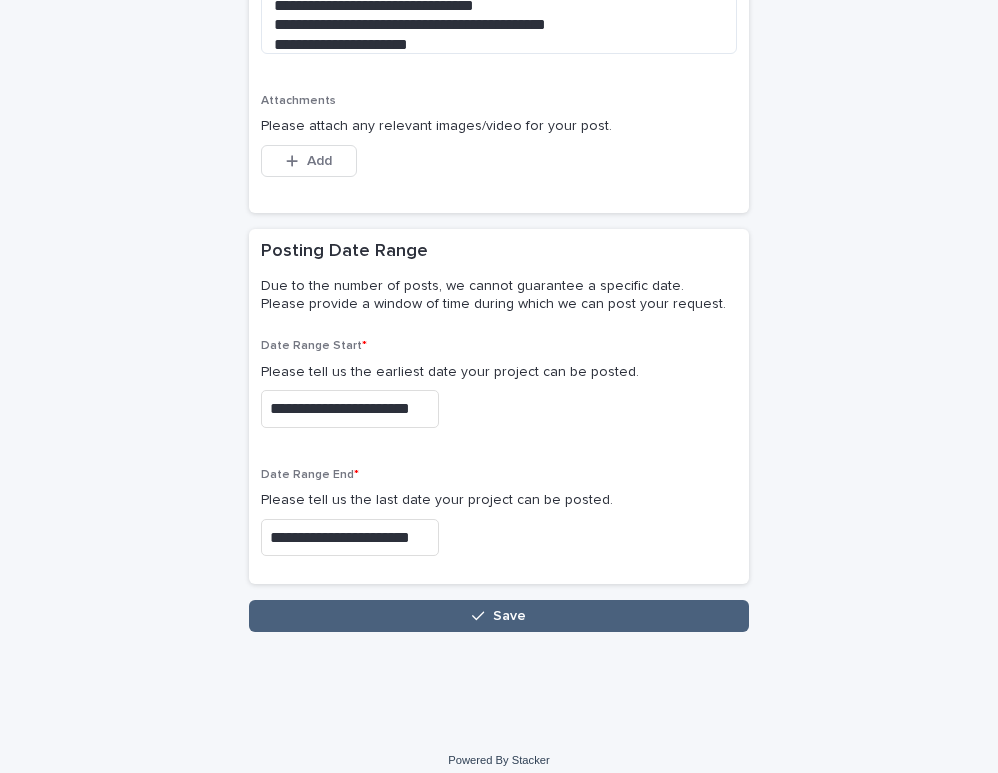 click on "Save" at bounding box center (499, 616) 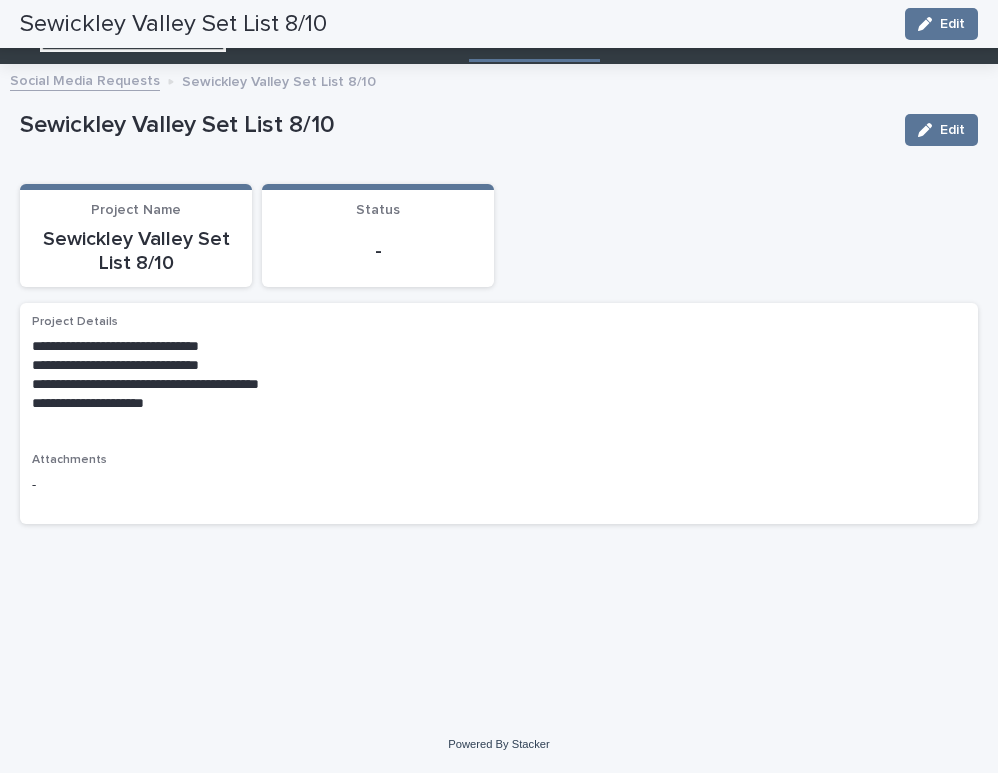 scroll, scrollTop: 0, scrollLeft: 0, axis: both 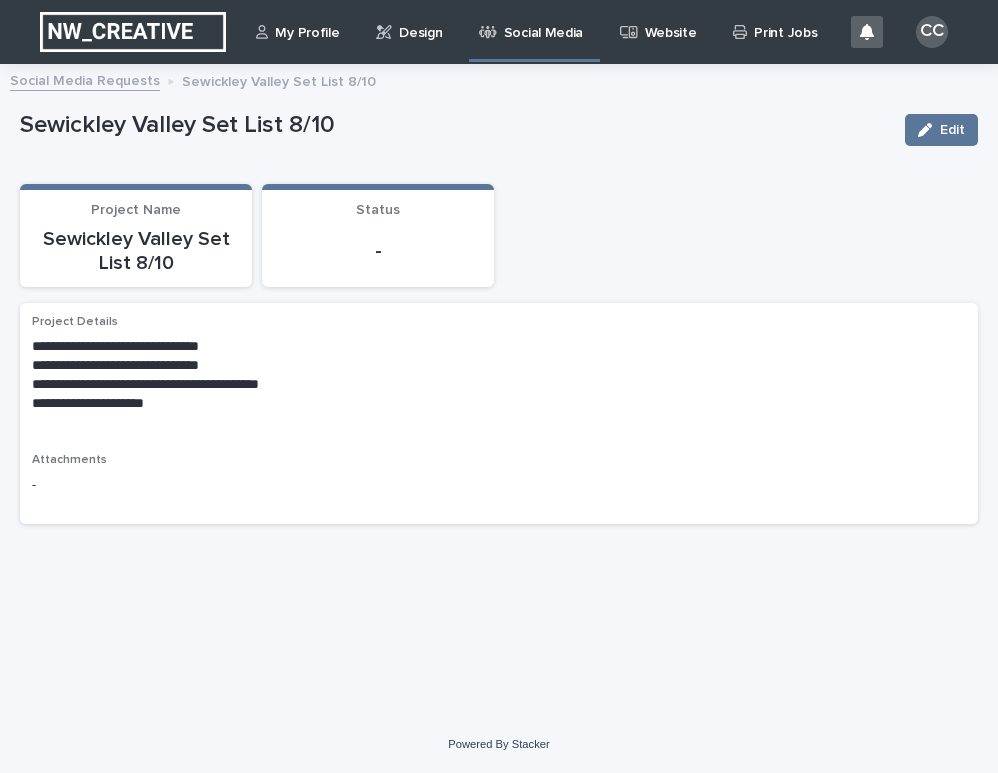 click on "Social Media" at bounding box center (543, 21) 